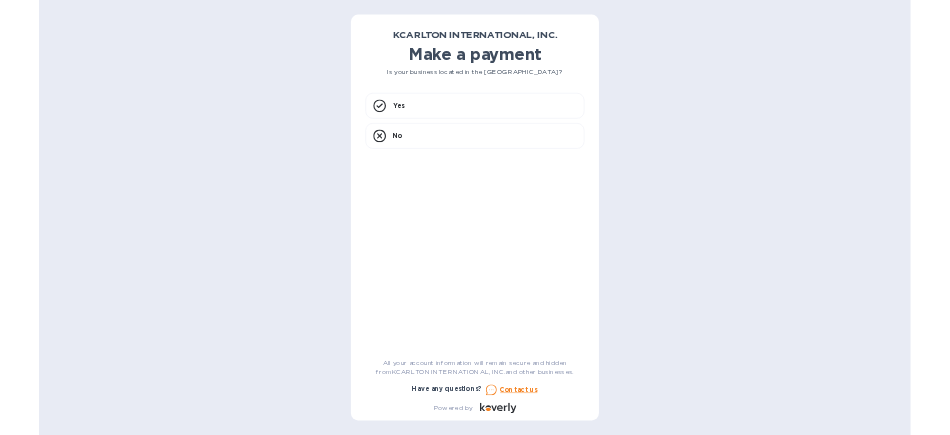 scroll, scrollTop: 0, scrollLeft: 0, axis: both 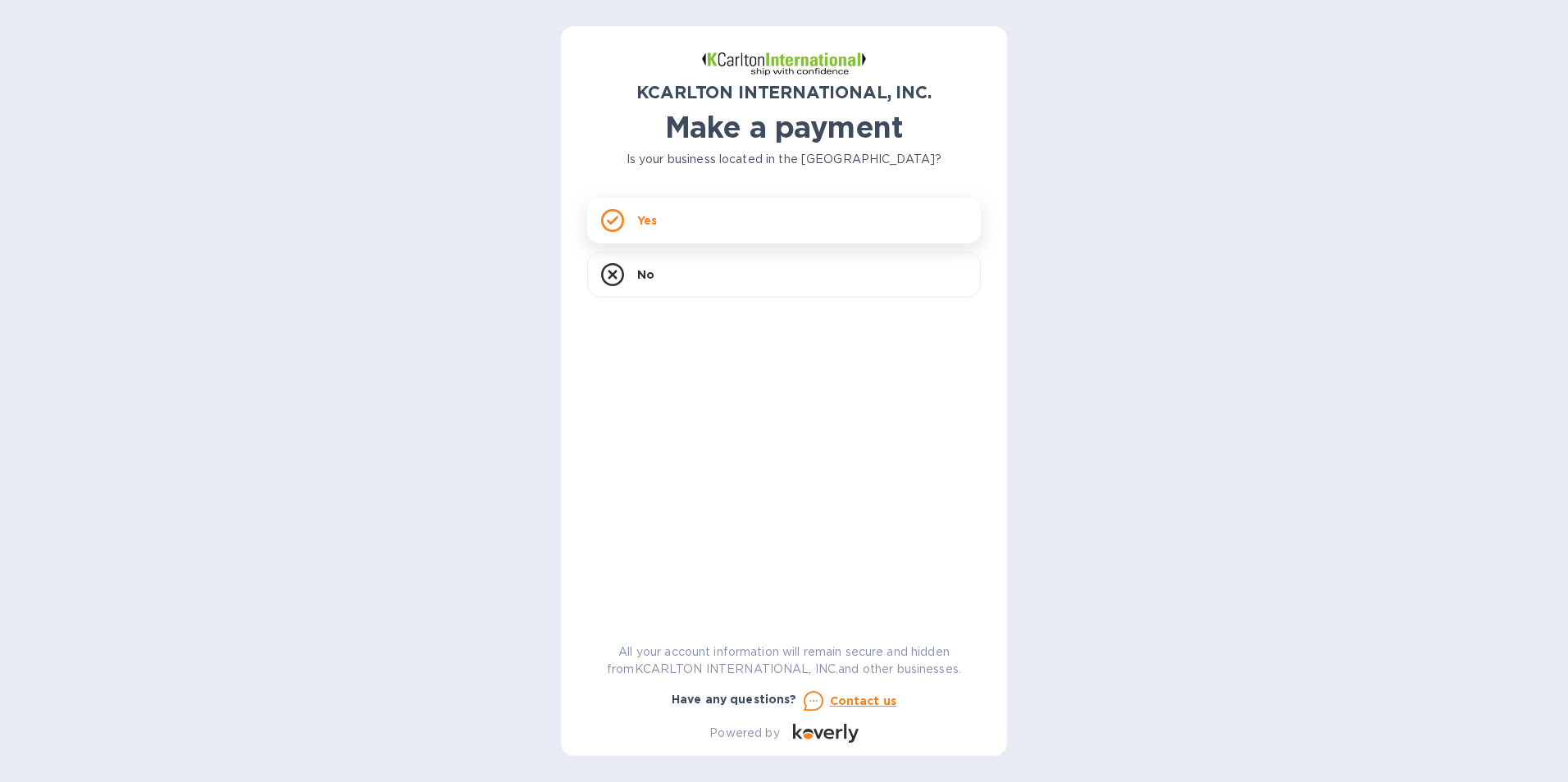 click on "Yes" at bounding box center [784, 221] 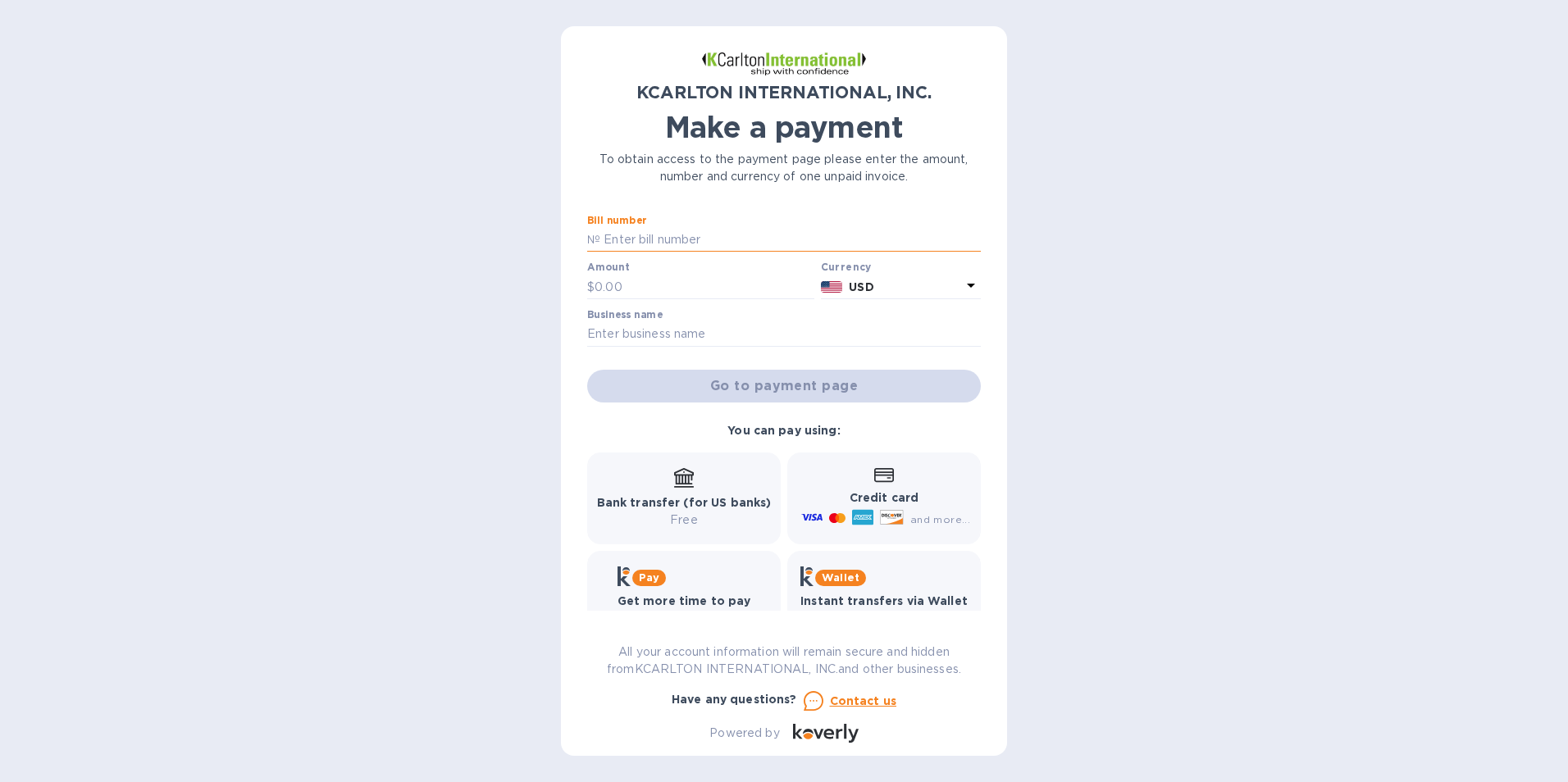 click at bounding box center (791, 240) 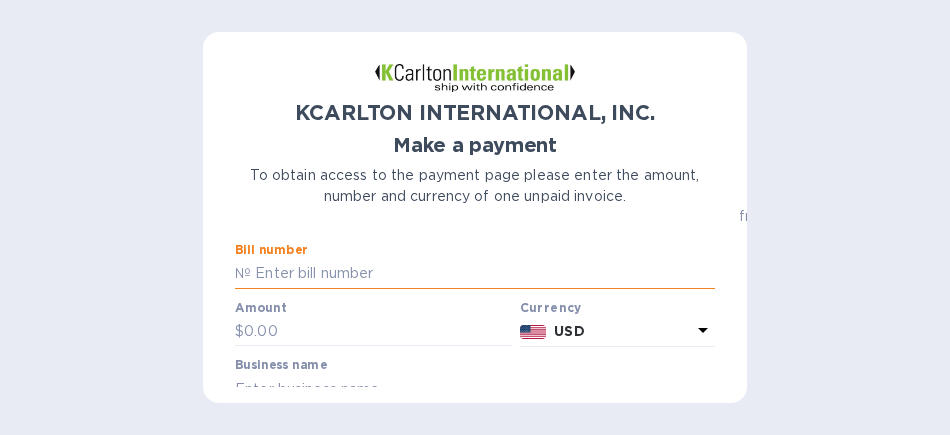 click at bounding box center (483, 274) 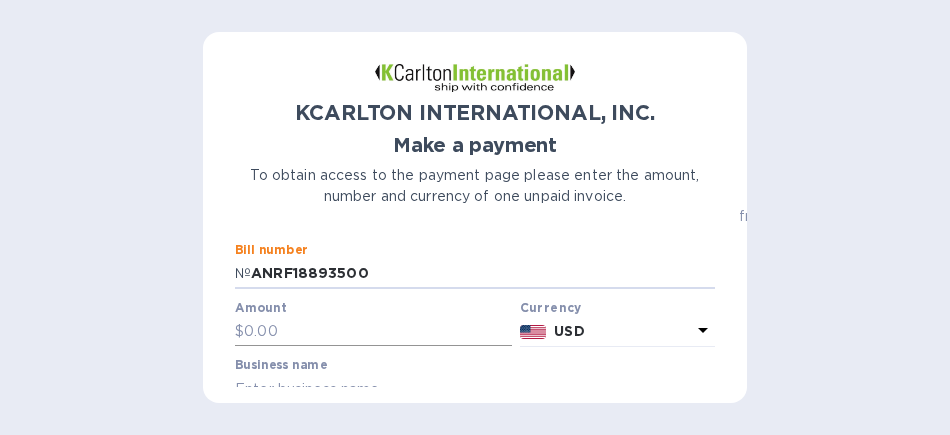 type on "ANRF18893500" 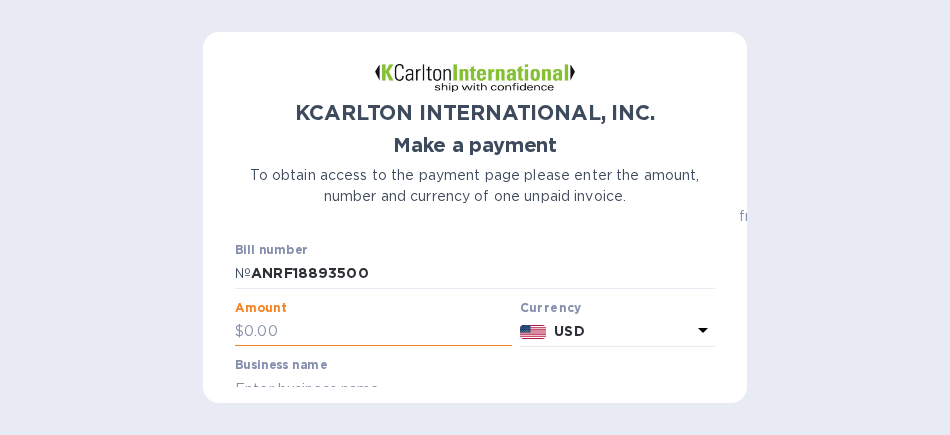 click at bounding box center (378, 332) 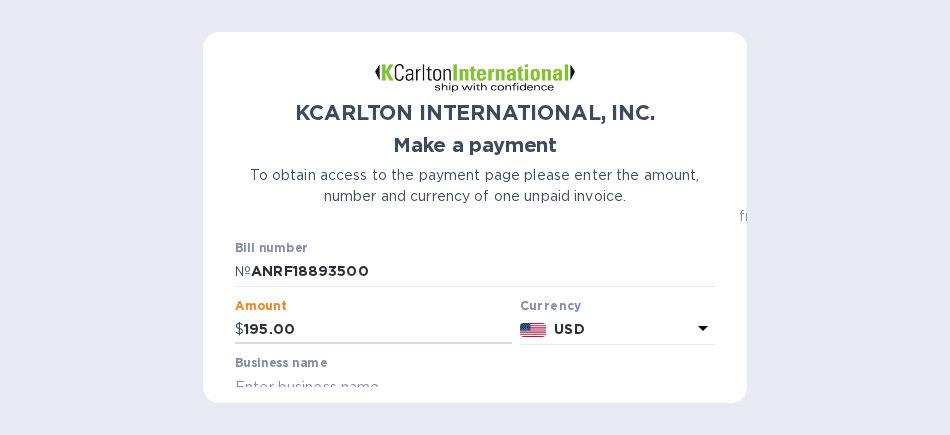 scroll, scrollTop: 0, scrollLeft: 0, axis: both 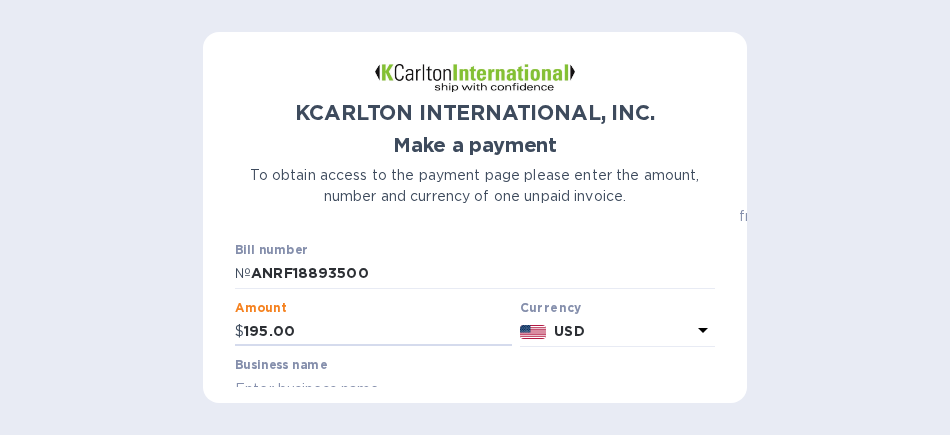 type on "195.00" 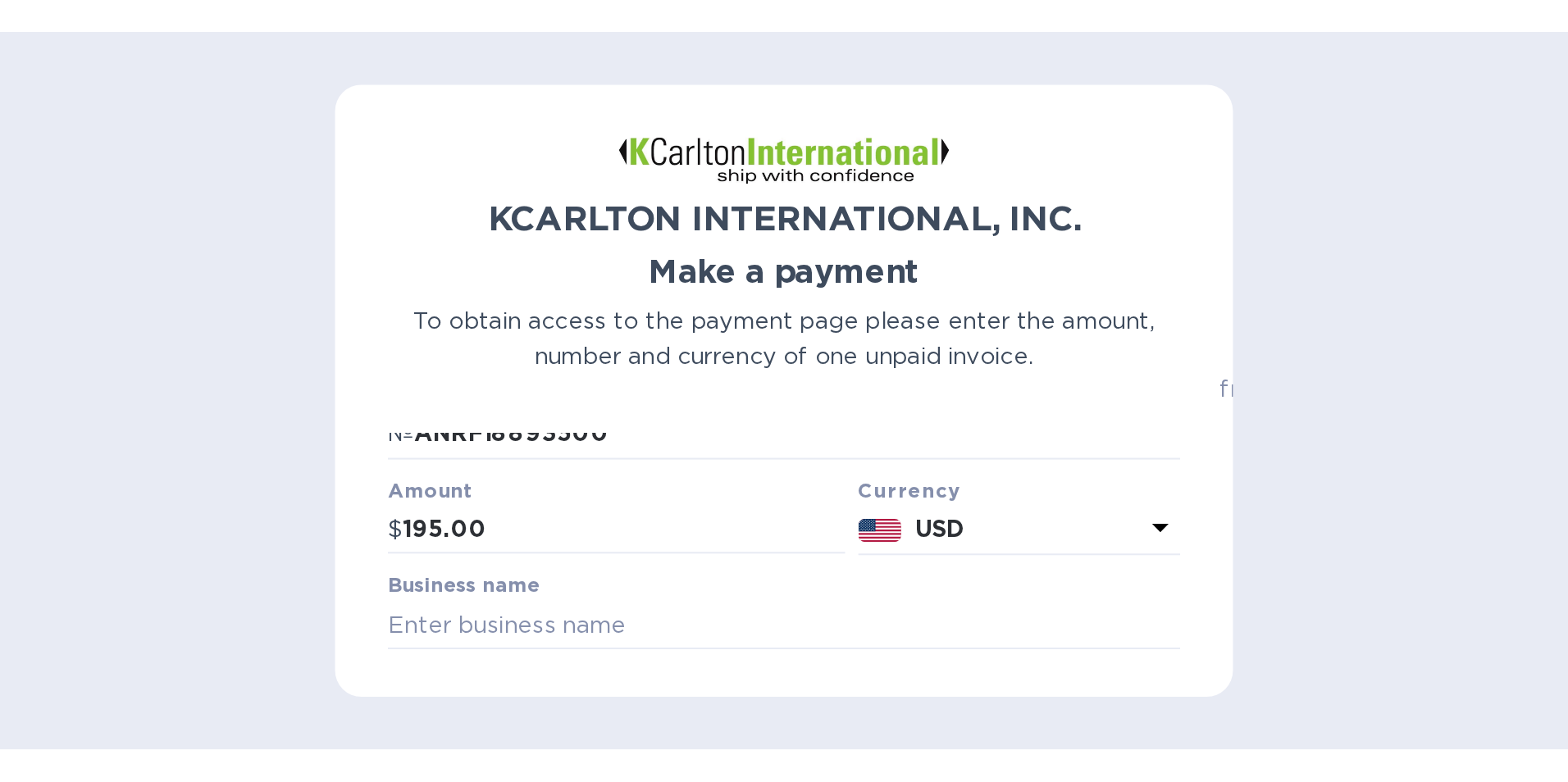 scroll, scrollTop: 0, scrollLeft: 0, axis: both 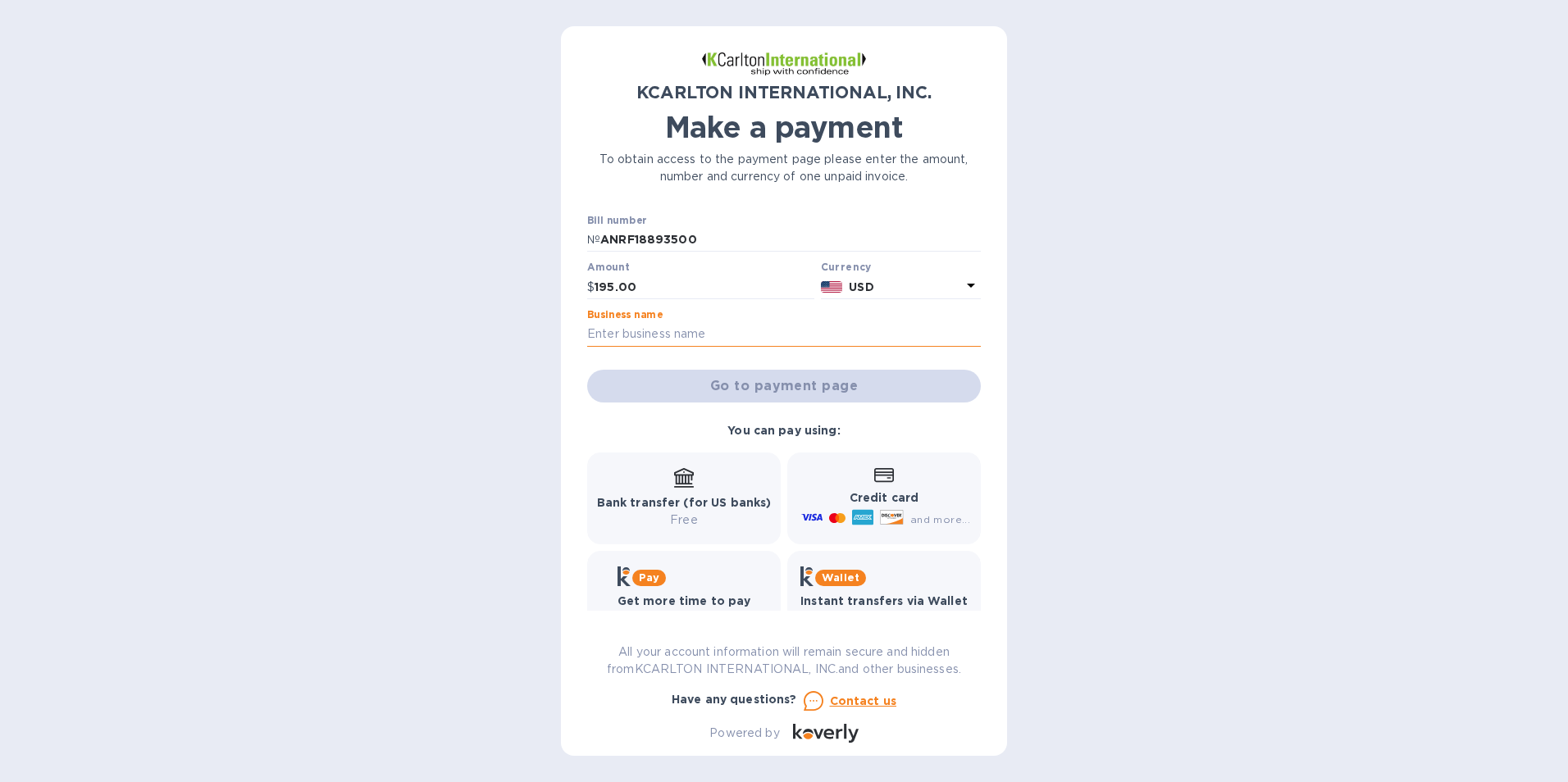 click at bounding box center [784, 334] 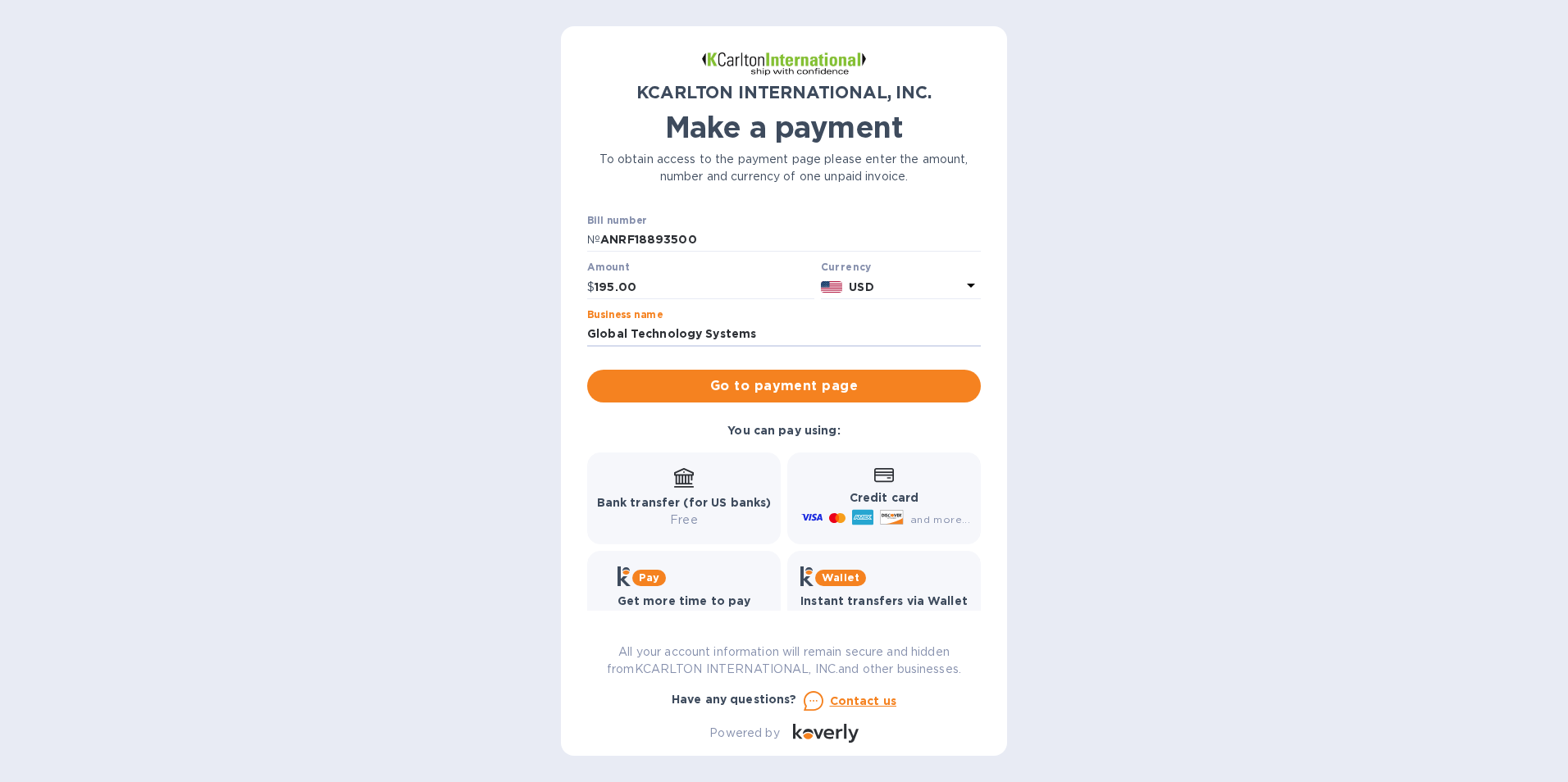 type on "Global Technology Systems" 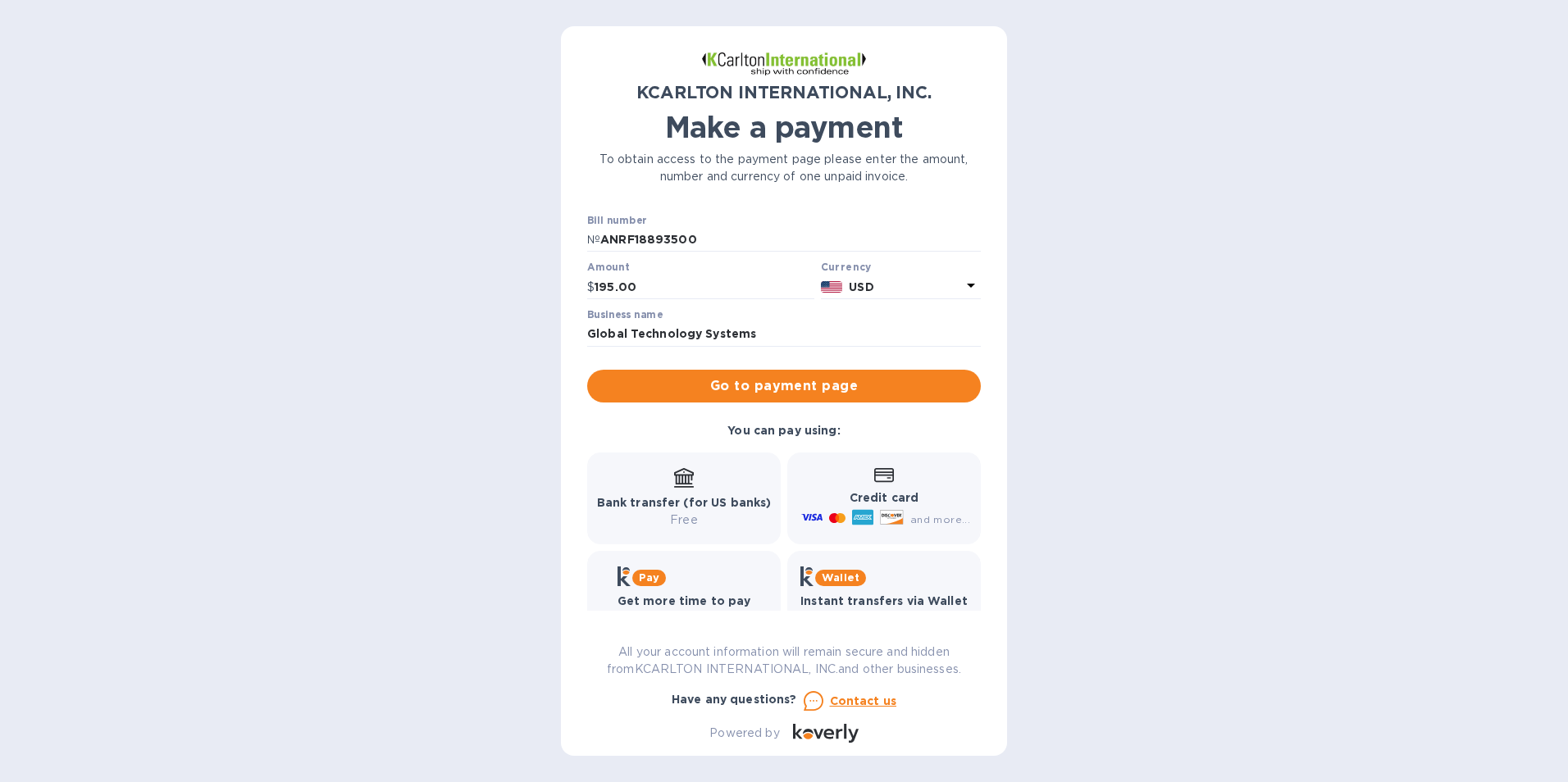 click on "Credit card and more..." at bounding box center (884, 498) 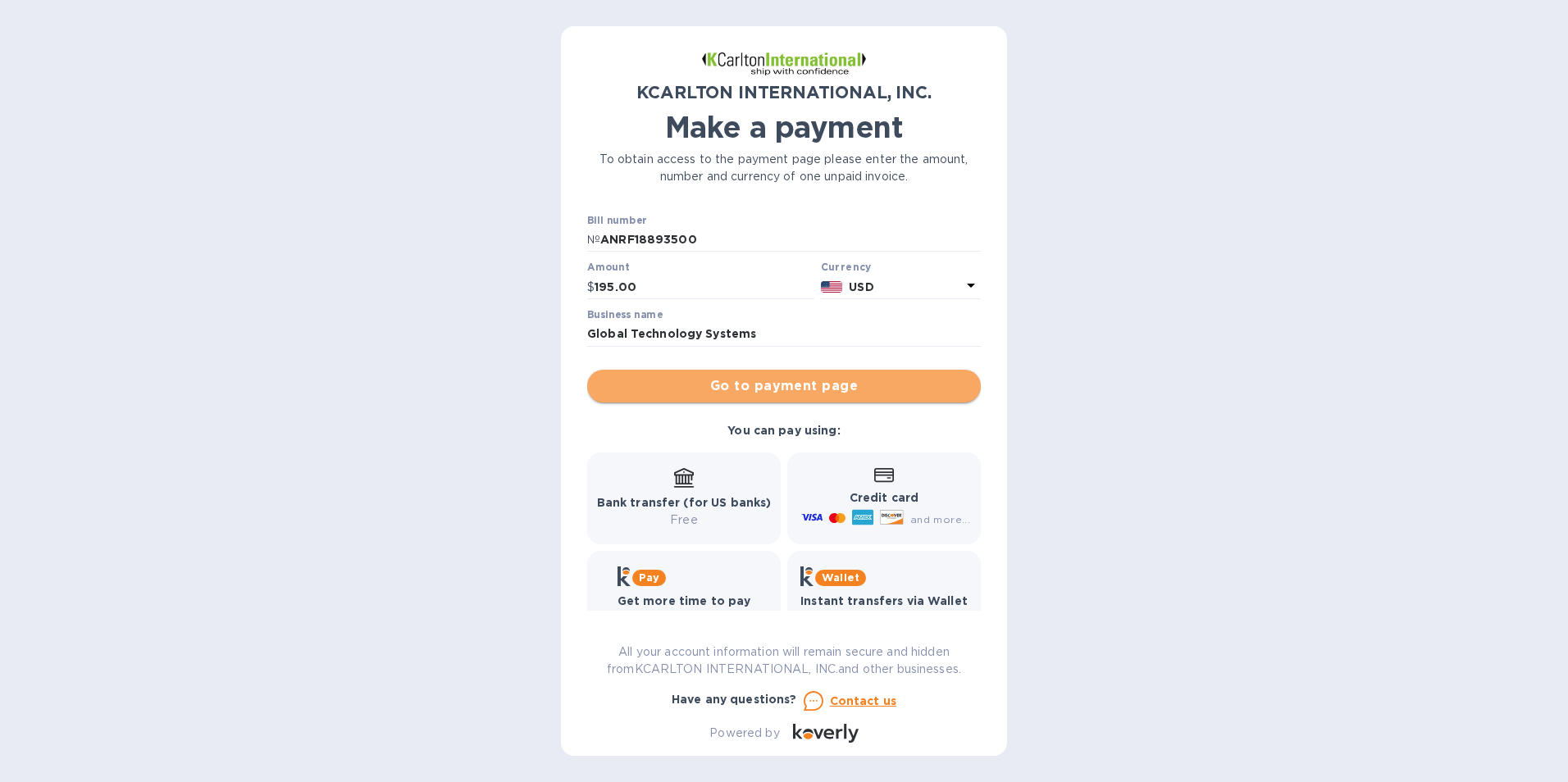 click on "Go to payment page" at bounding box center (784, 386) 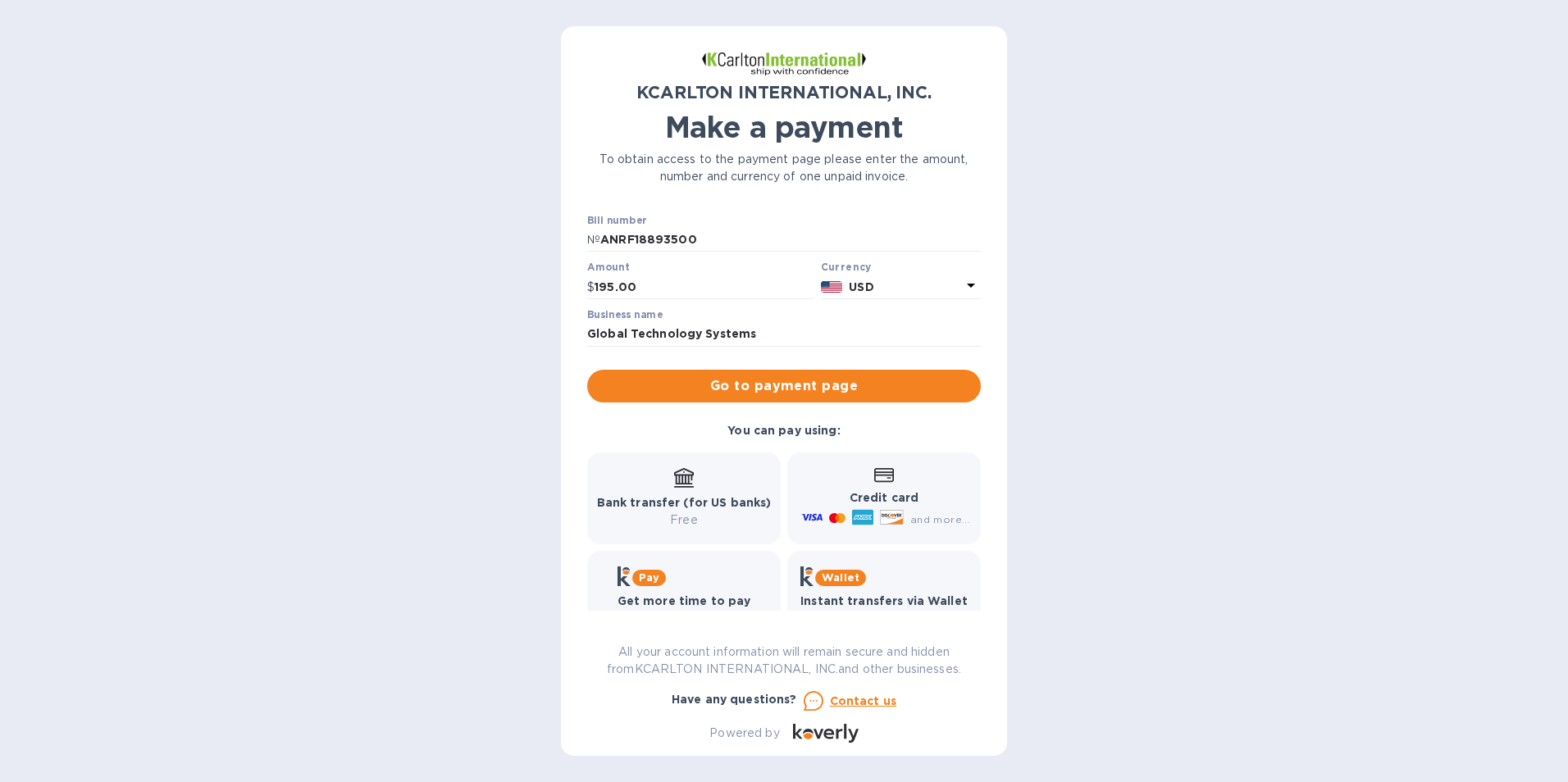 click on "Credit card" at bounding box center [884, 498] 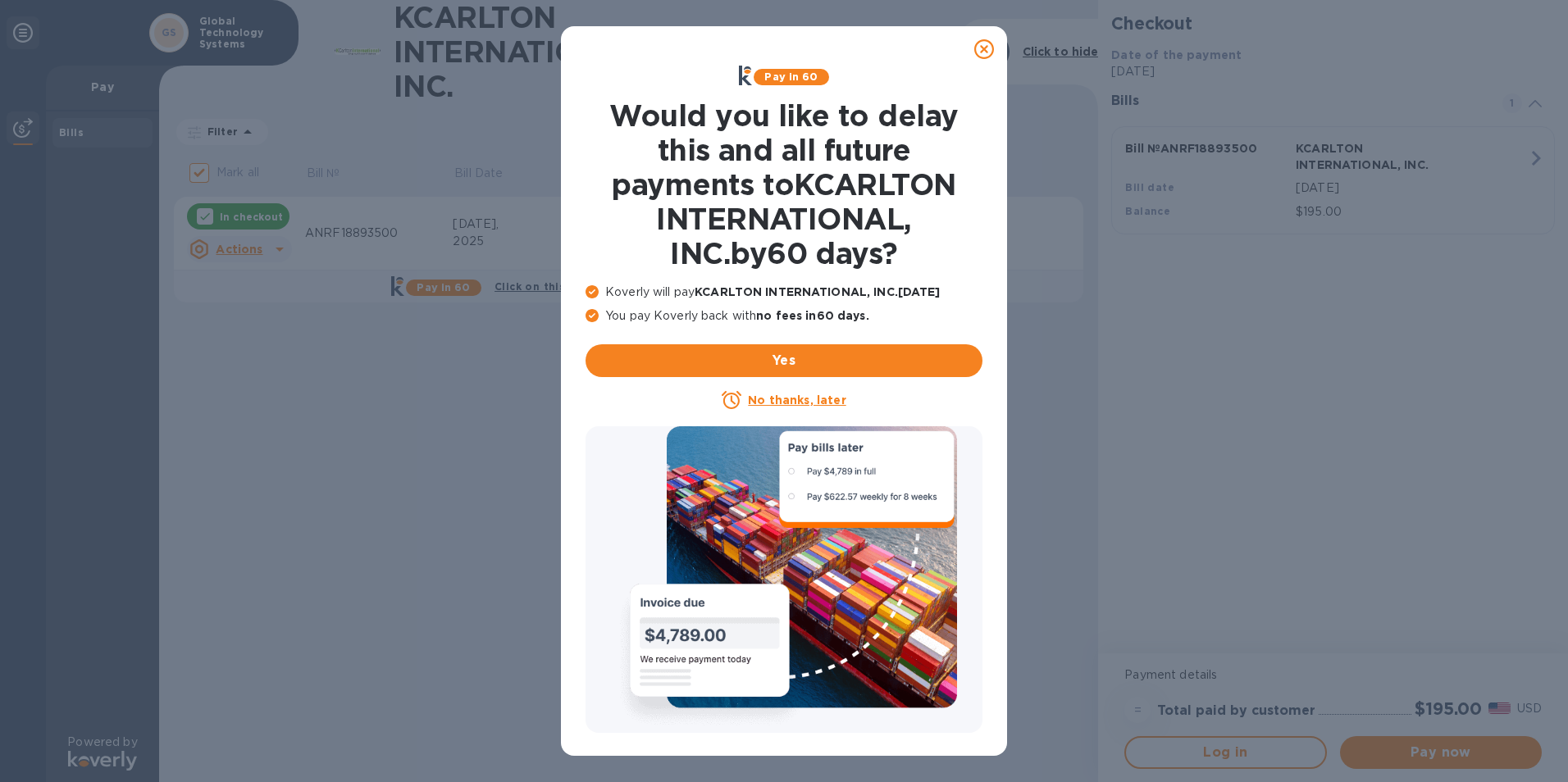 click 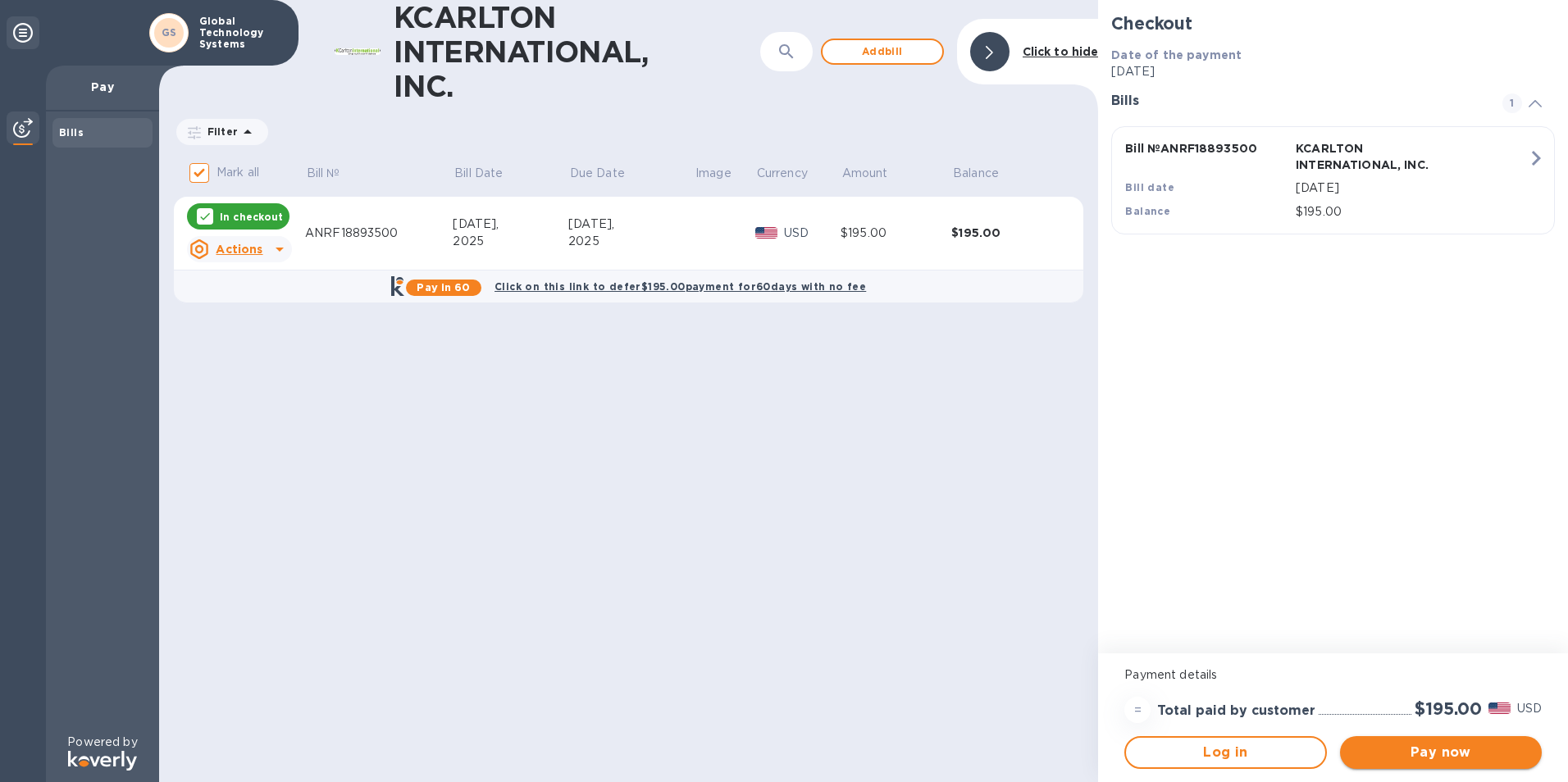click on "Pay now" at bounding box center [1441, 752] 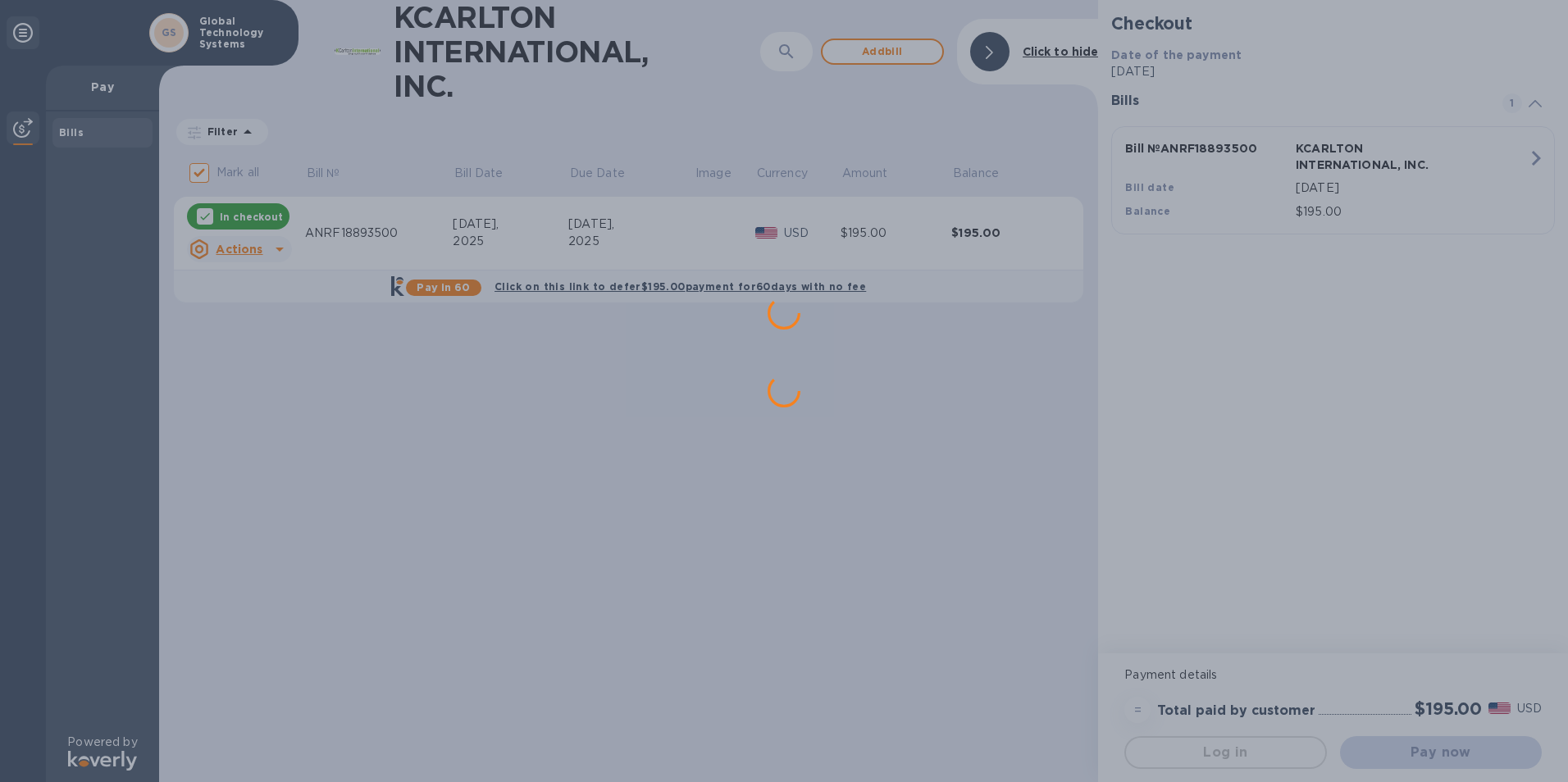 scroll, scrollTop: 0, scrollLeft: 0, axis: both 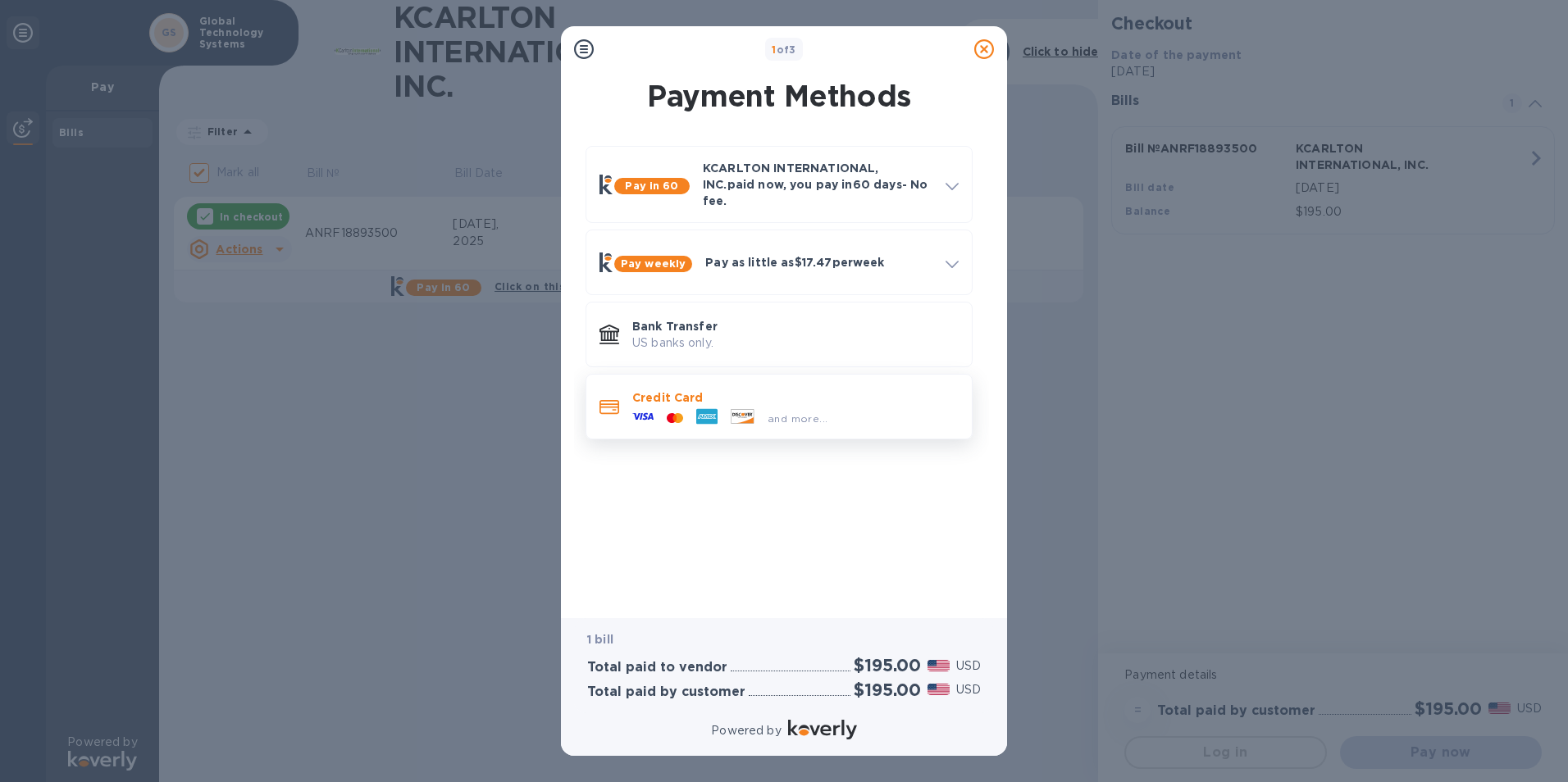 click 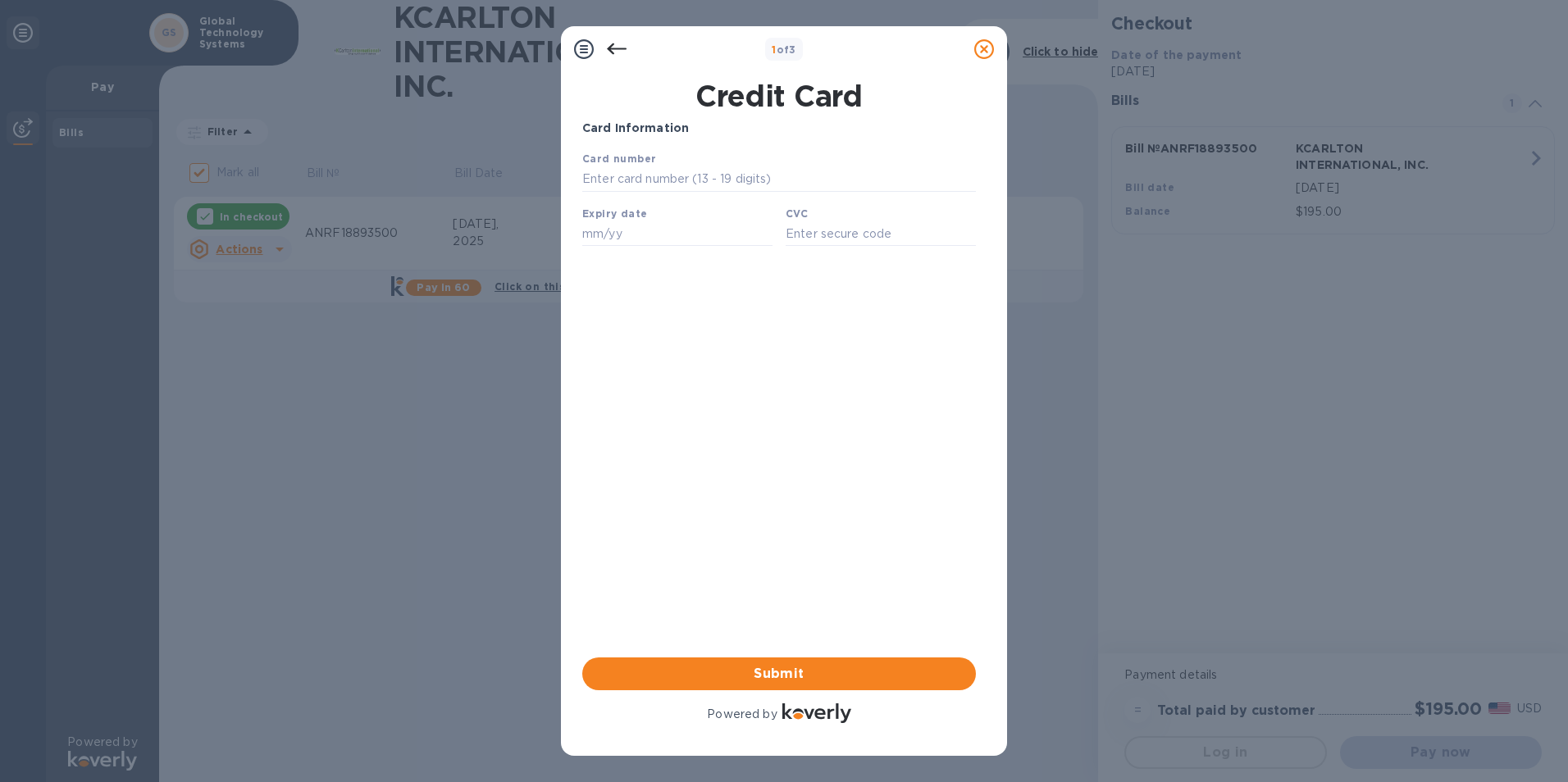 scroll, scrollTop: 0, scrollLeft: 0, axis: both 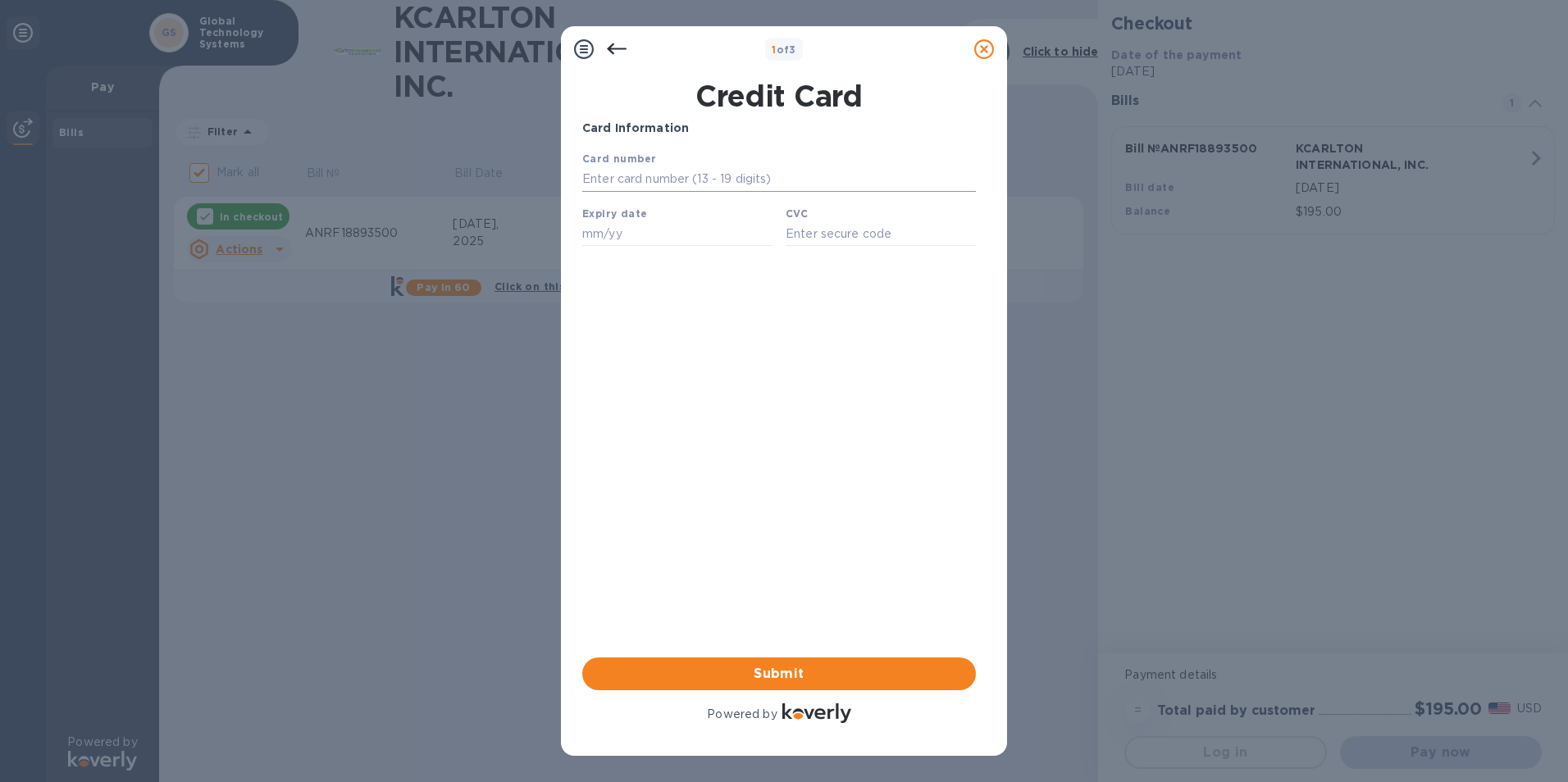 click at bounding box center (779, 180) 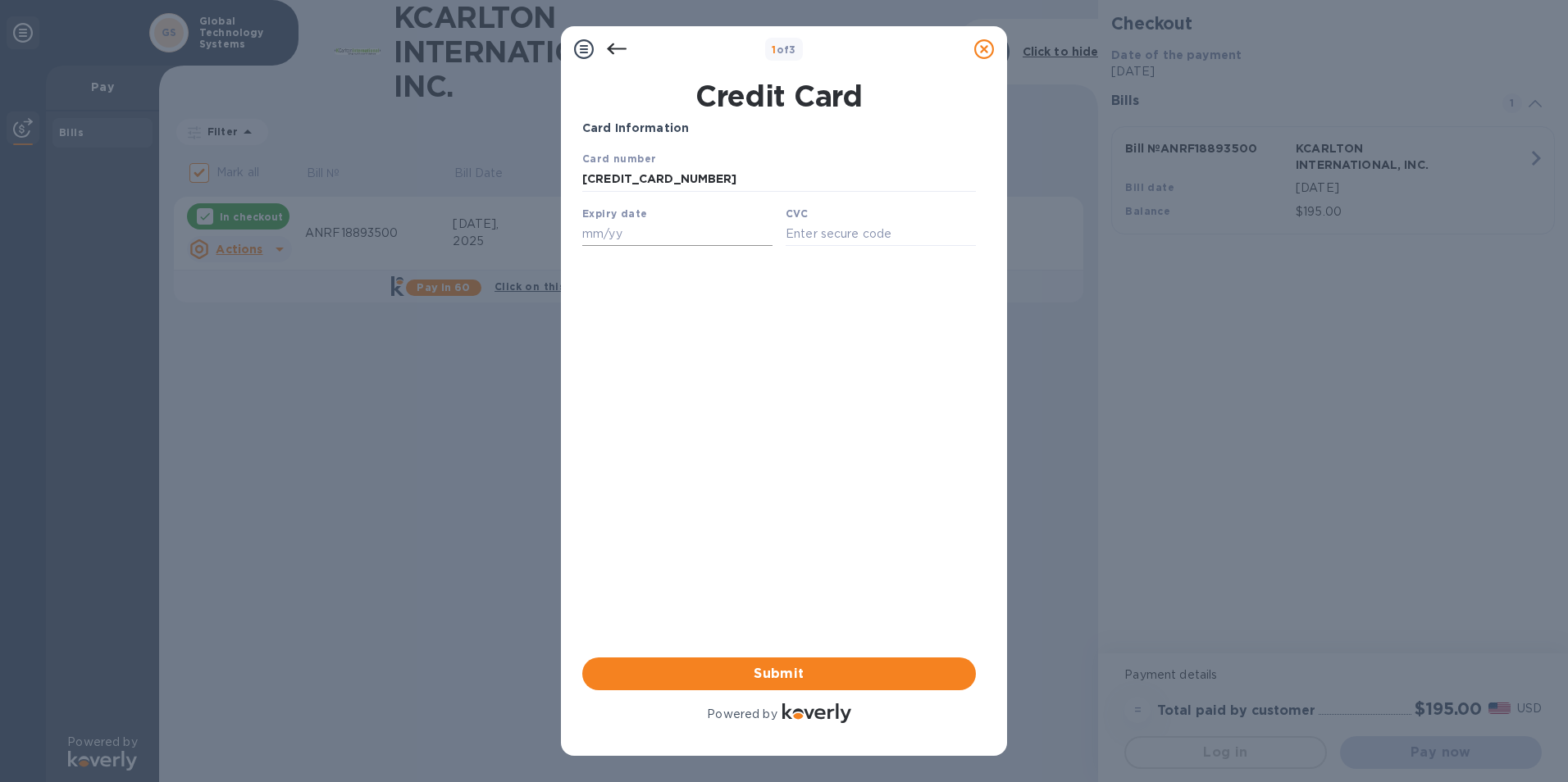 type on "[CREDIT_CARD_NUMBER]" 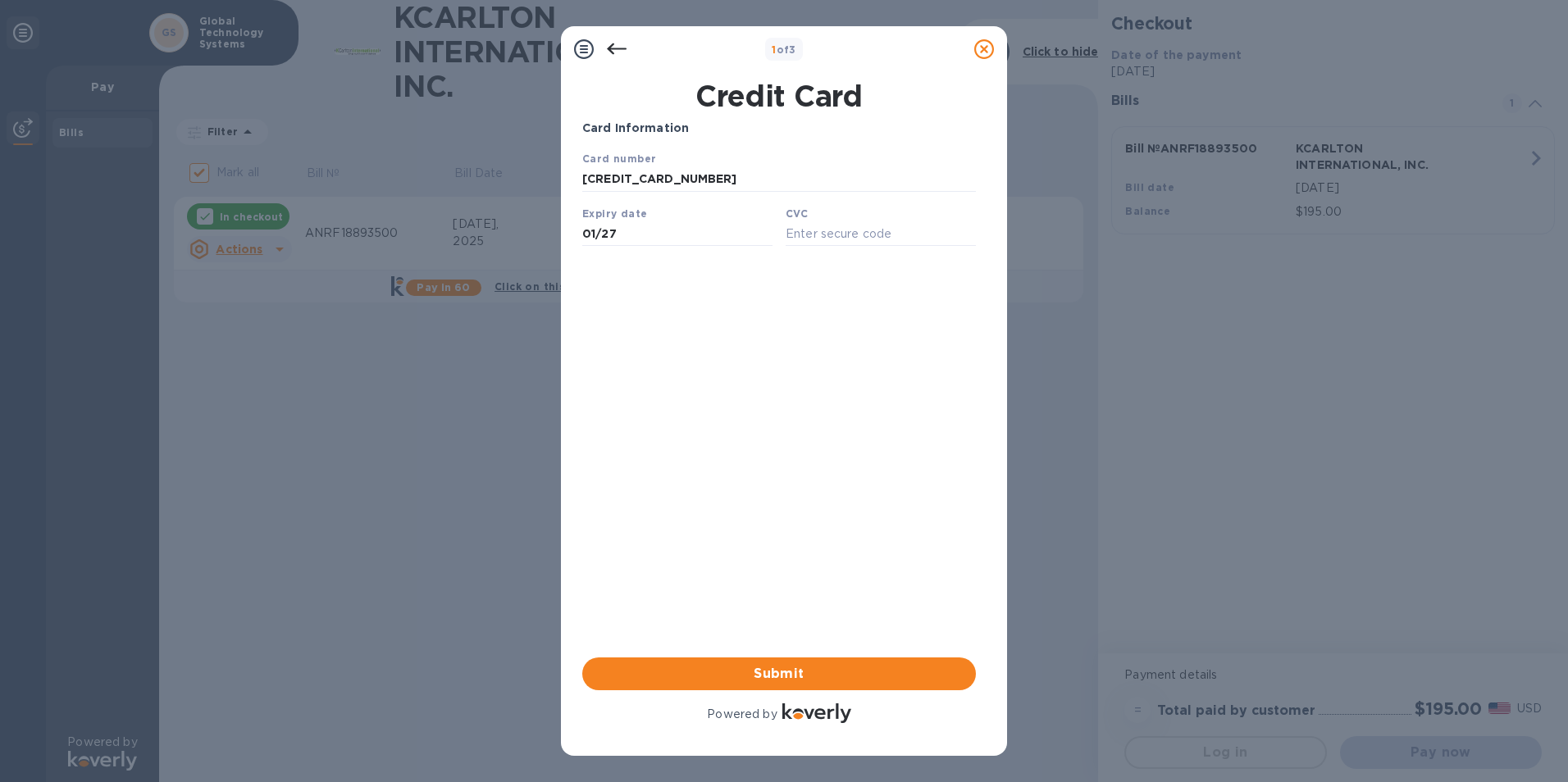 type on "01/27" 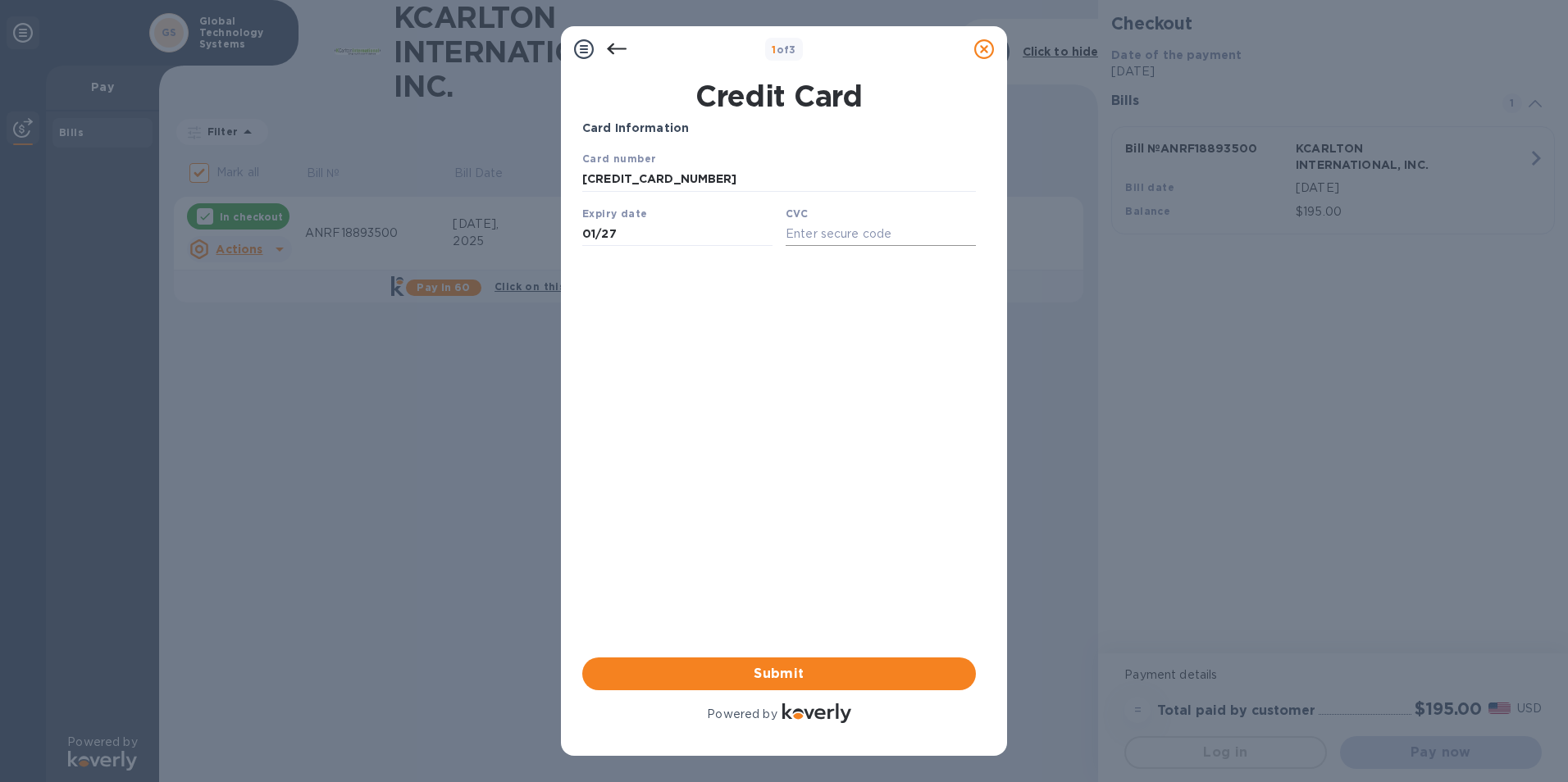 click at bounding box center (881, 234) 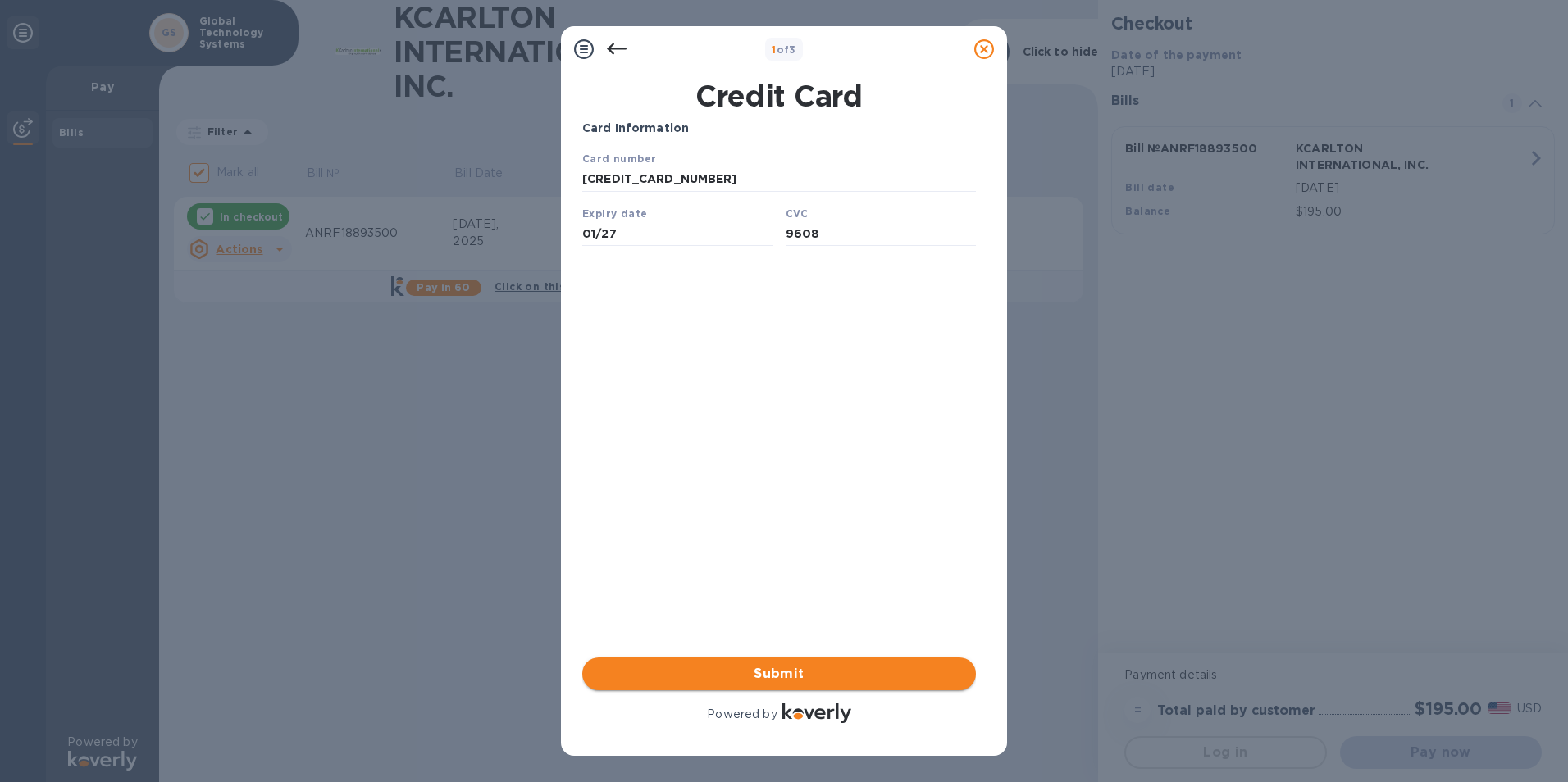 type on "9608" 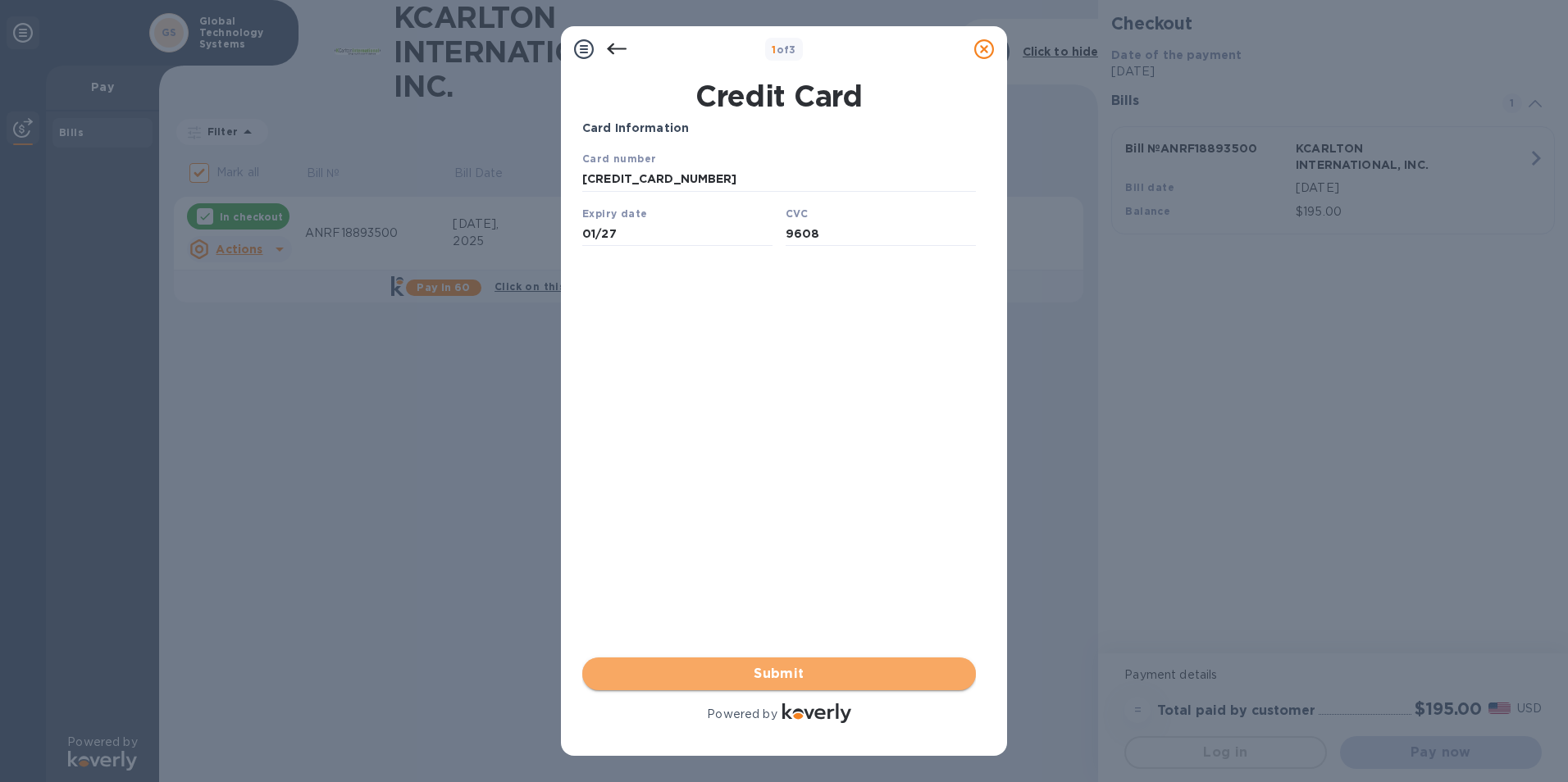 click on "Submit" at bounding box center [779, 674] 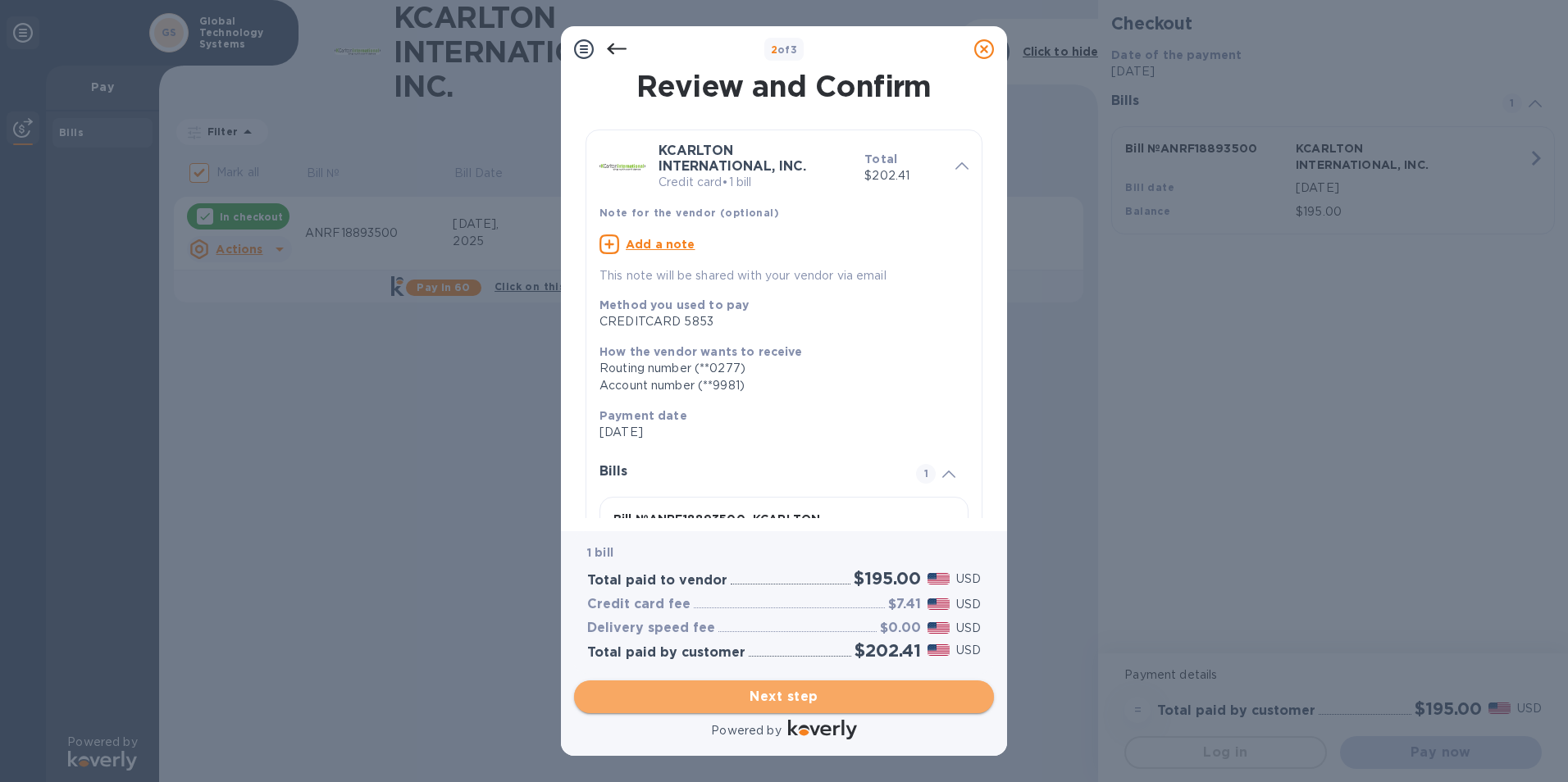 click on "Next step" at bounding box center [784, 697] 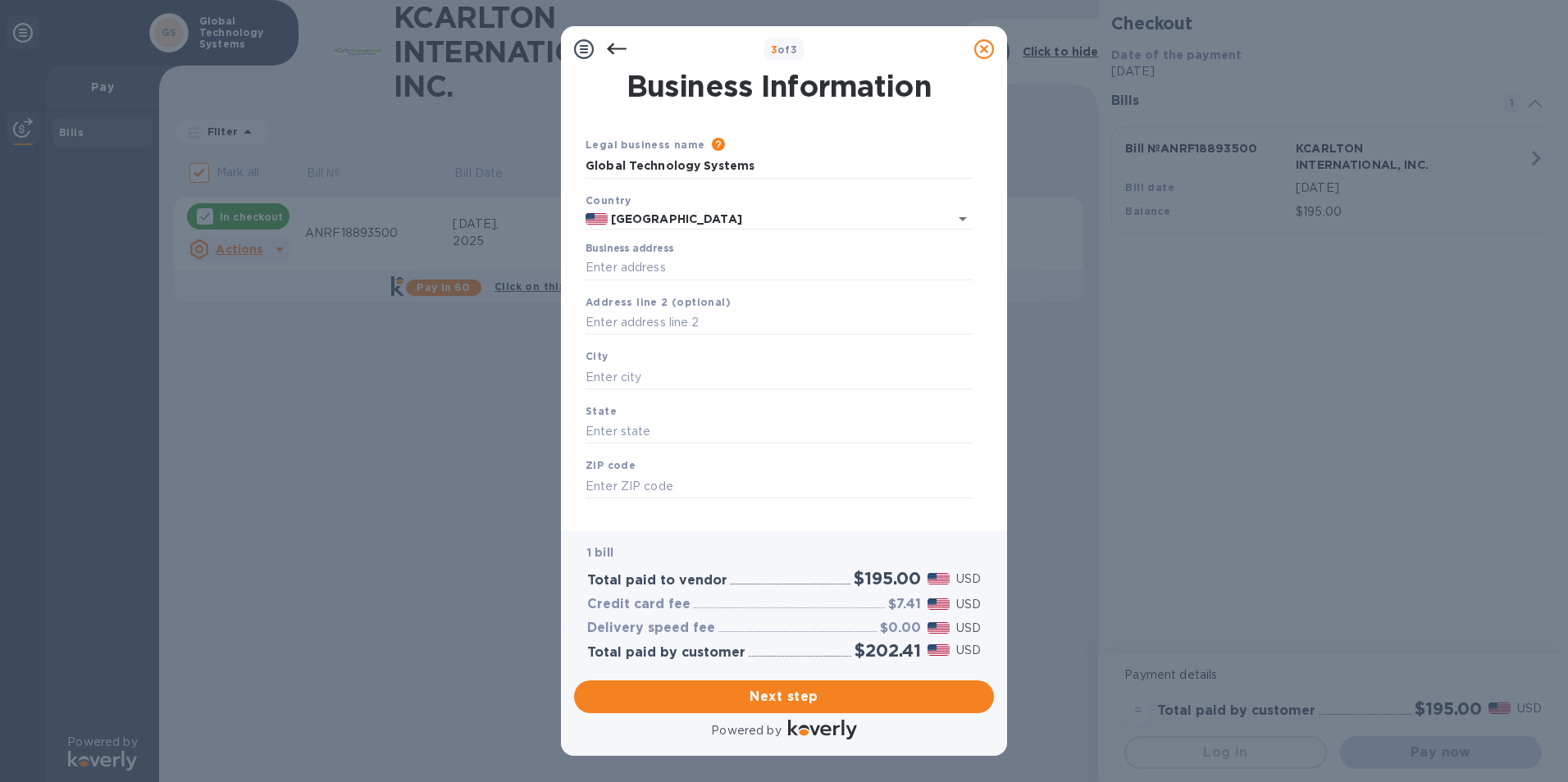 click on "Business address" at bounding box center [779, 261] 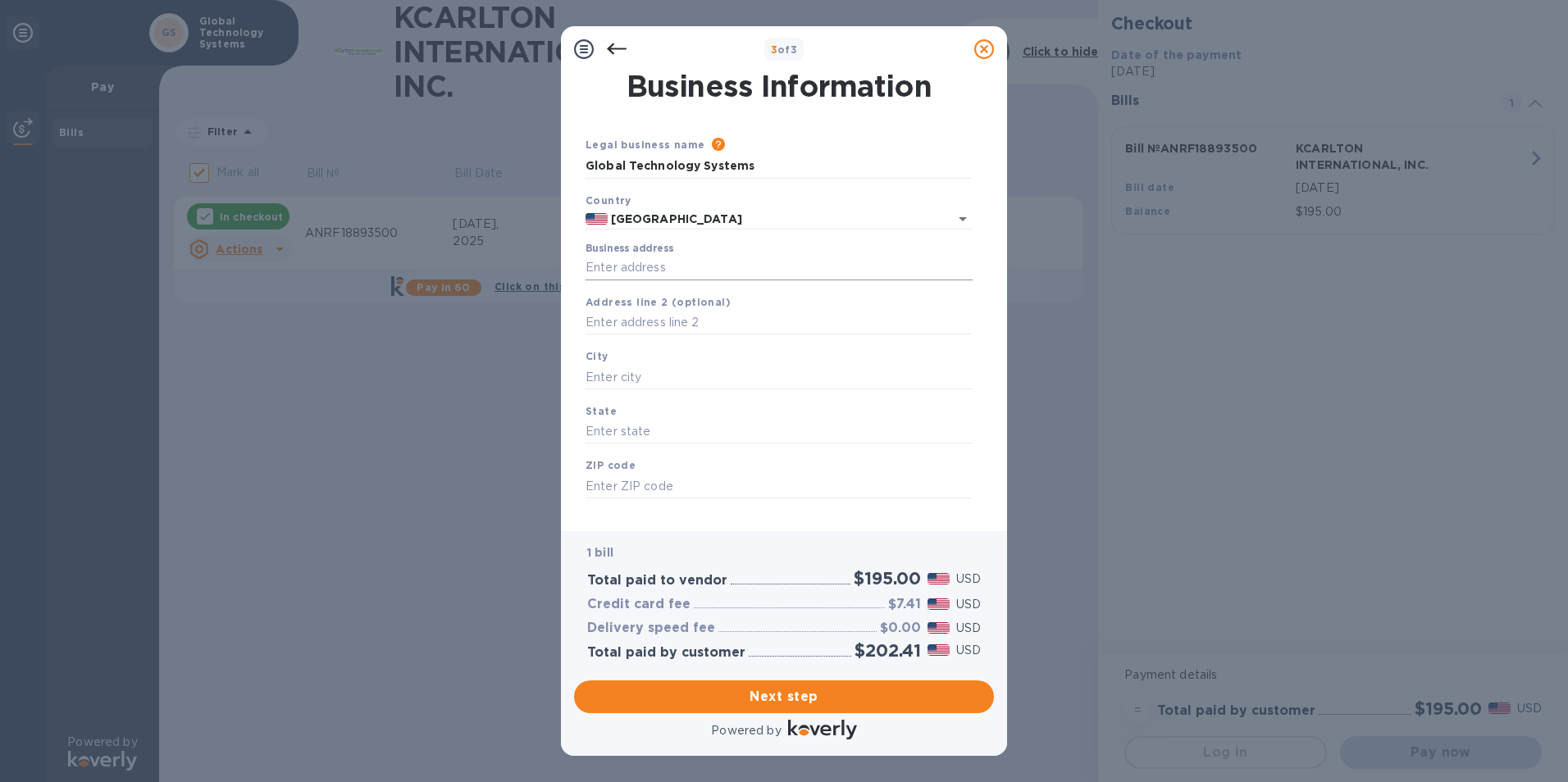 click on "Business address" at bounding box center (779, 268) 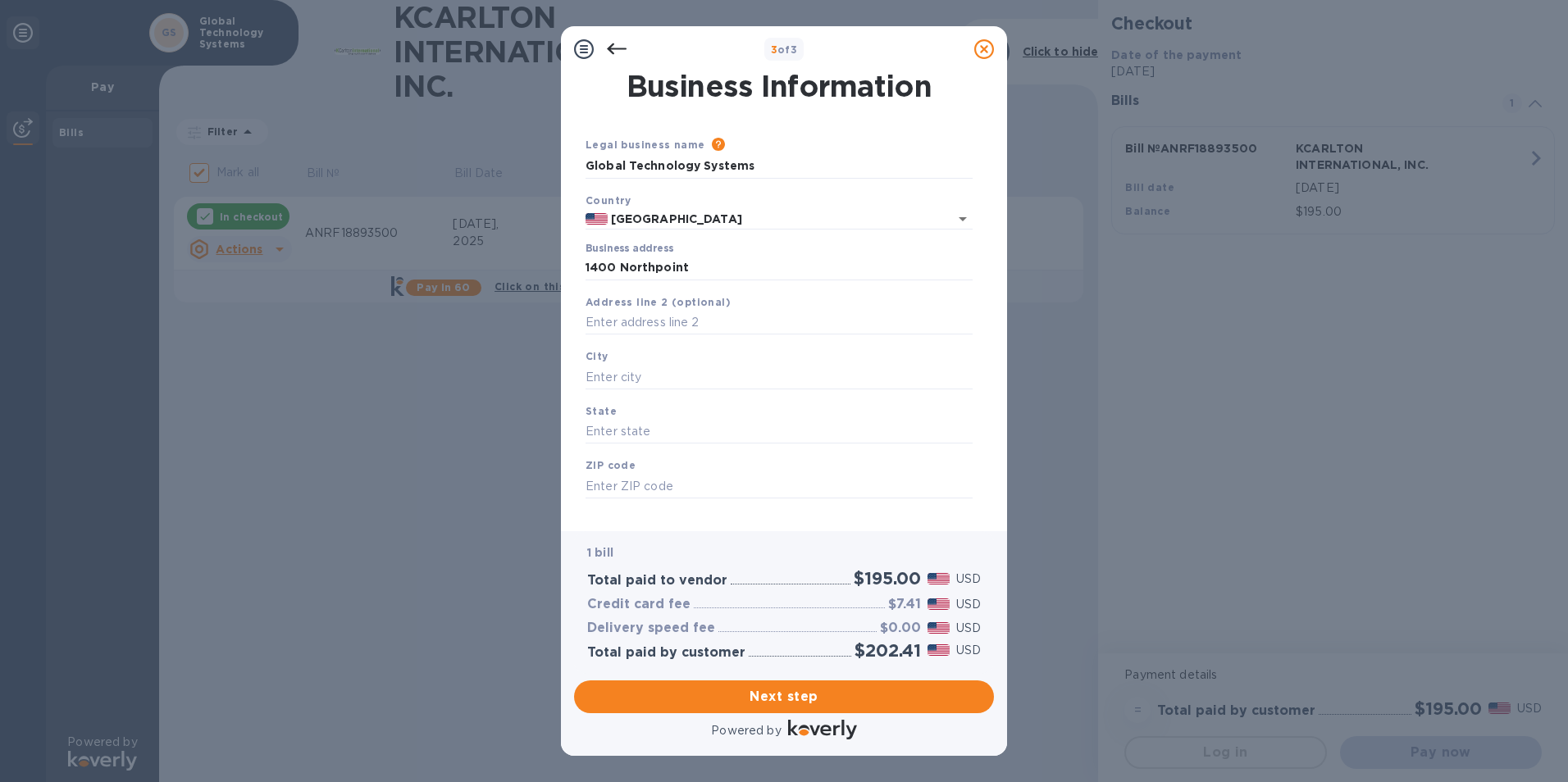 type on "[STREET_ADDRESS]" 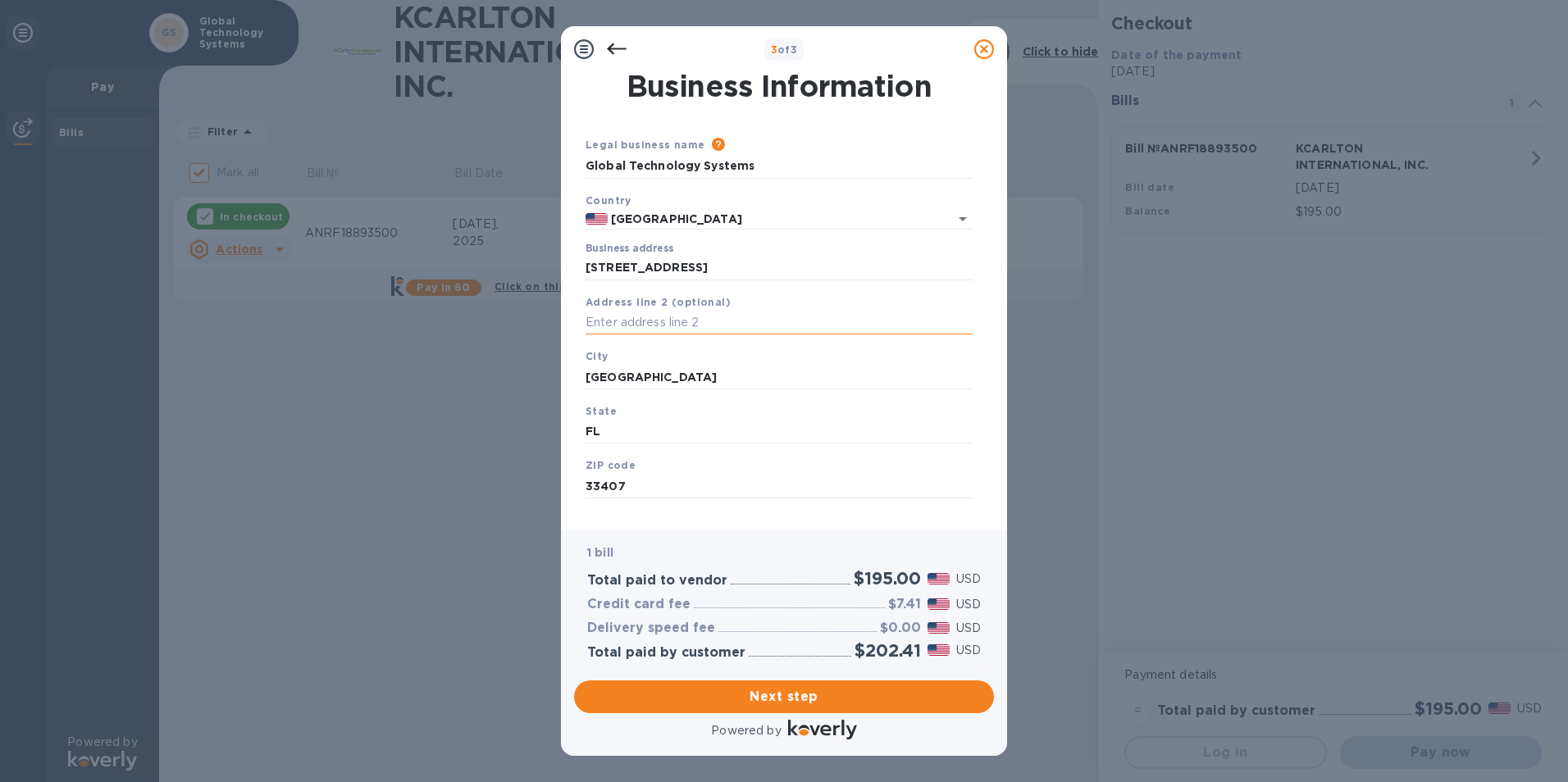 click at bounding box center (779, 323) 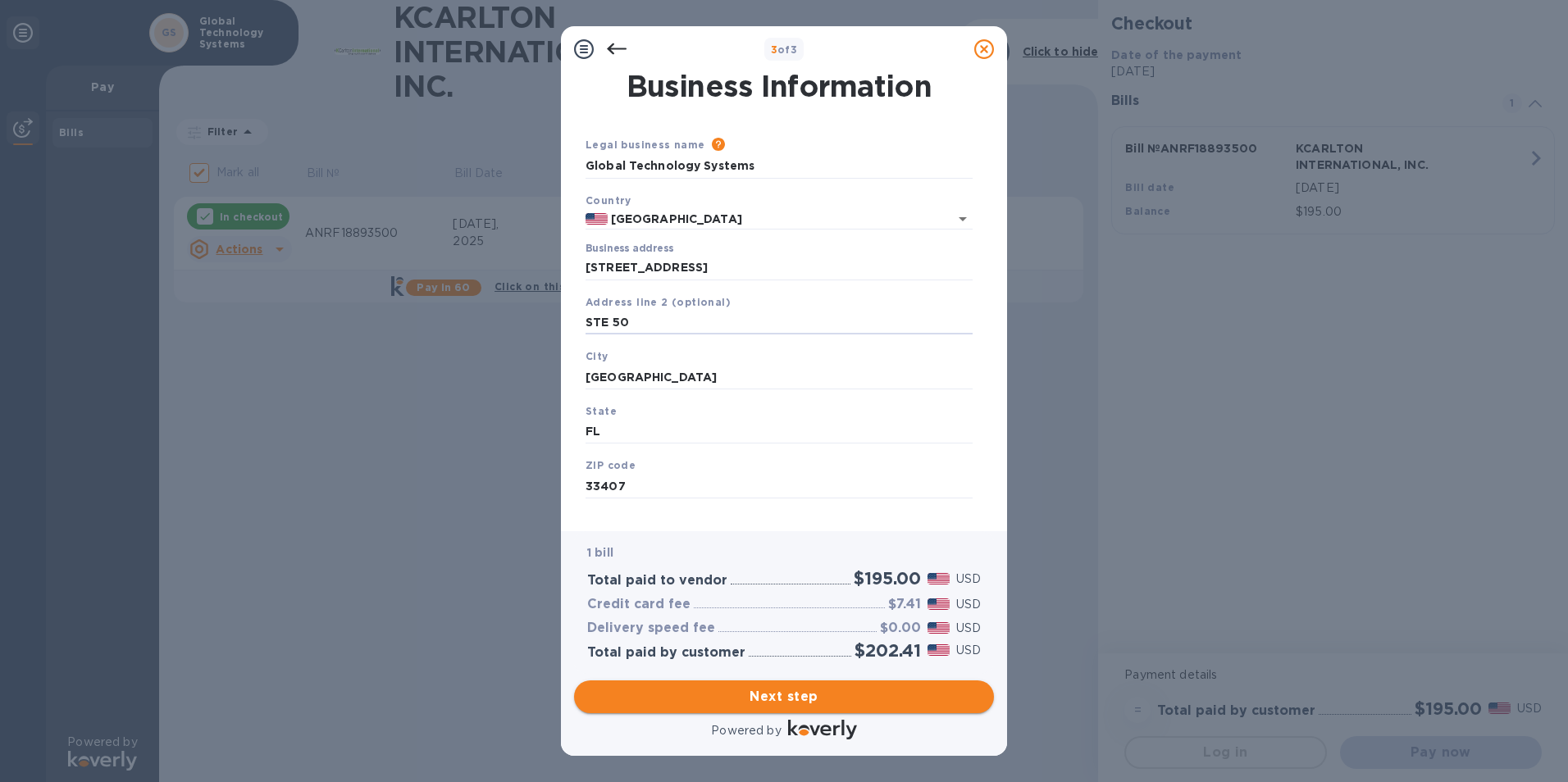 type on "STE 50" 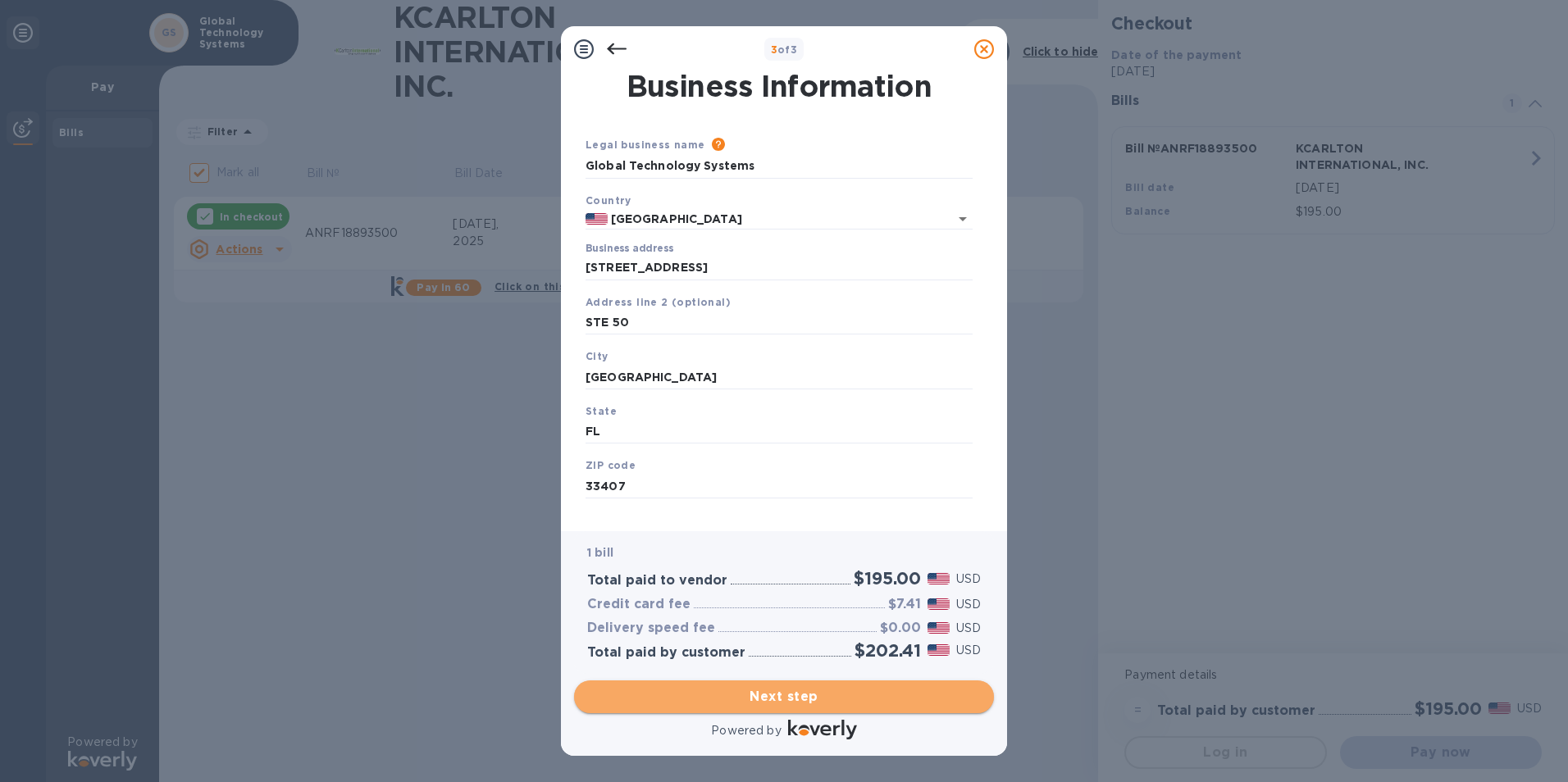 click on "Next step" at bounding box center [784, 697] 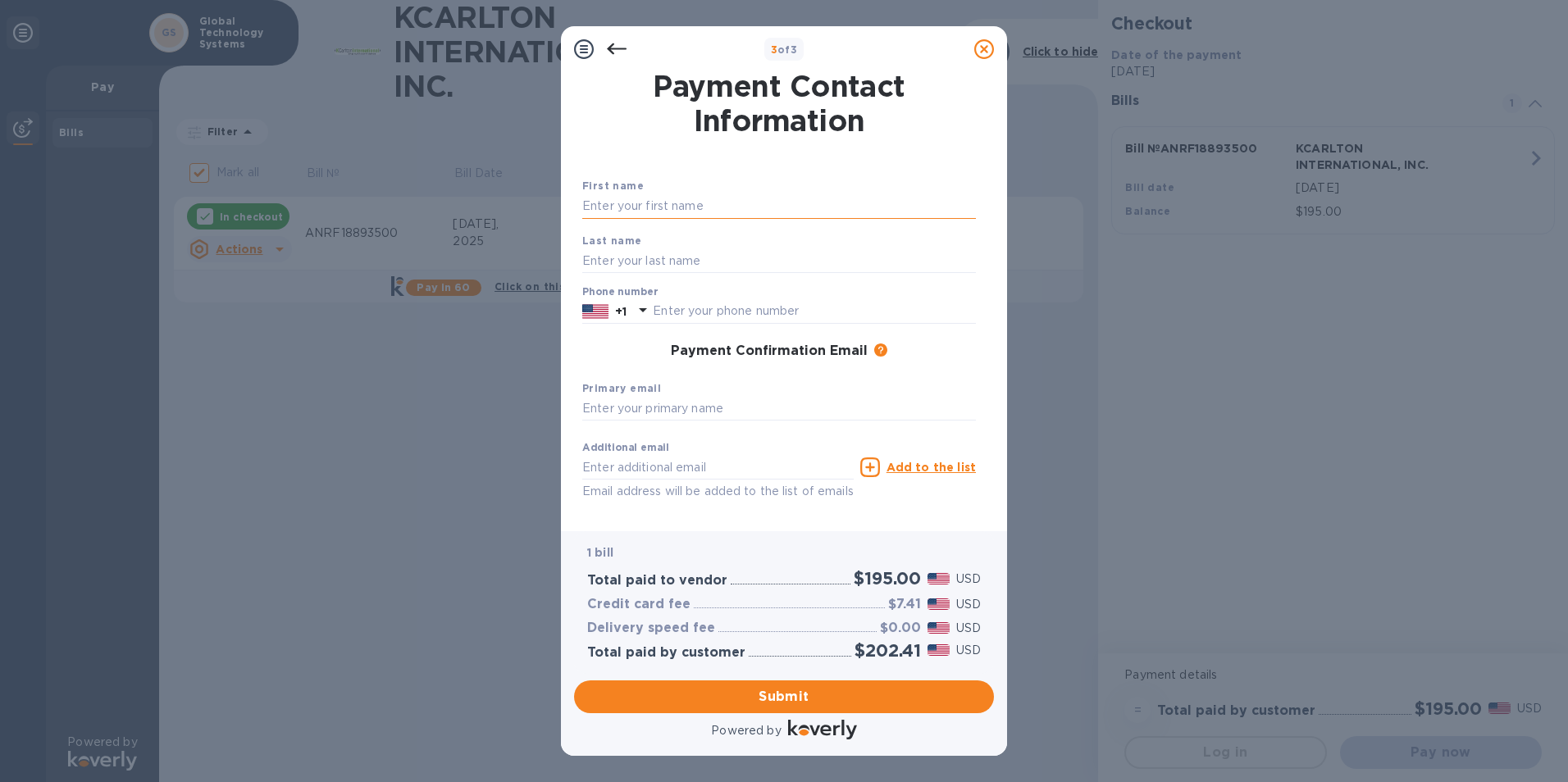 click at bounding box center (779, 207) 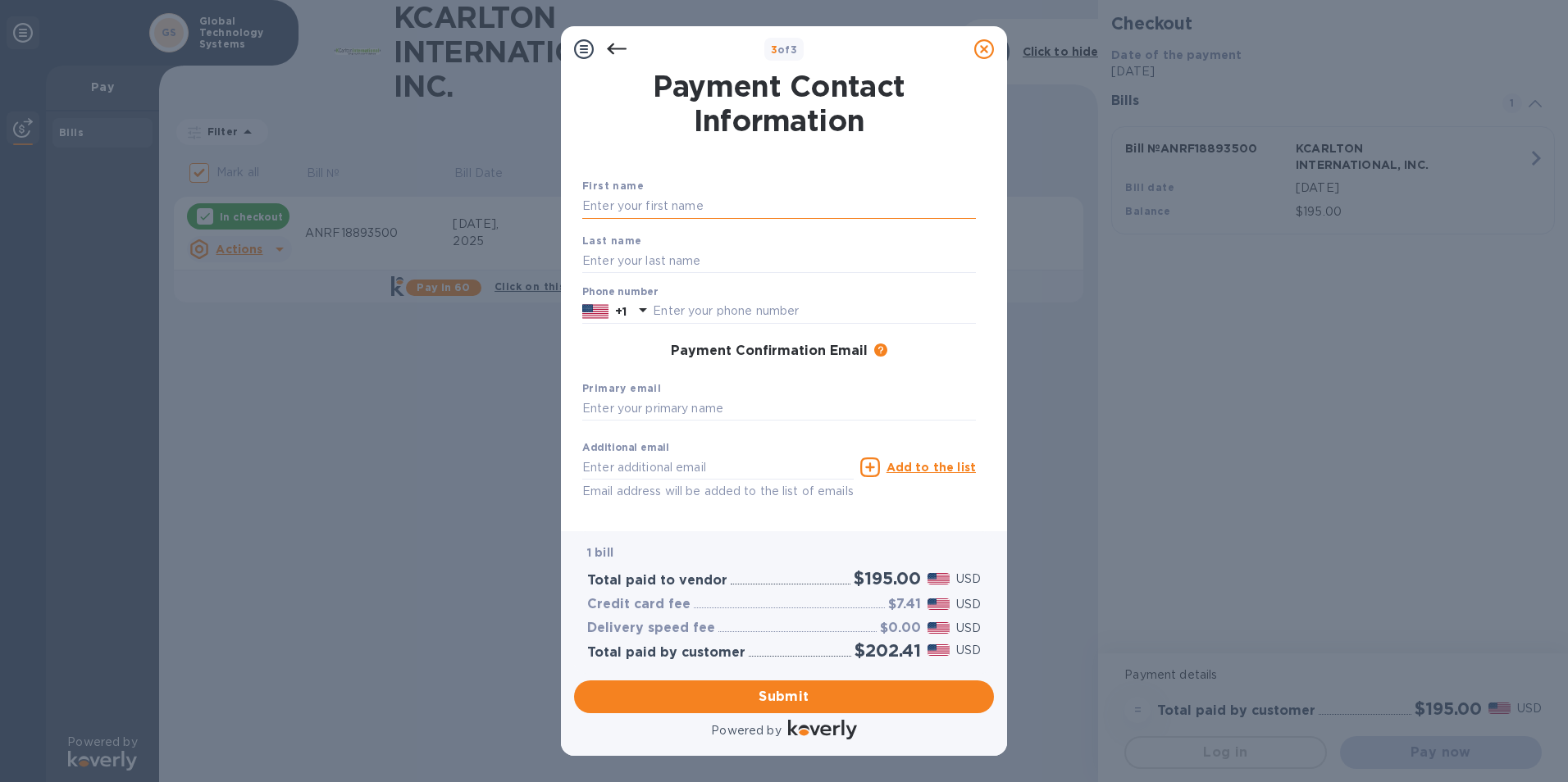 type on "[PERSON_NAME]" 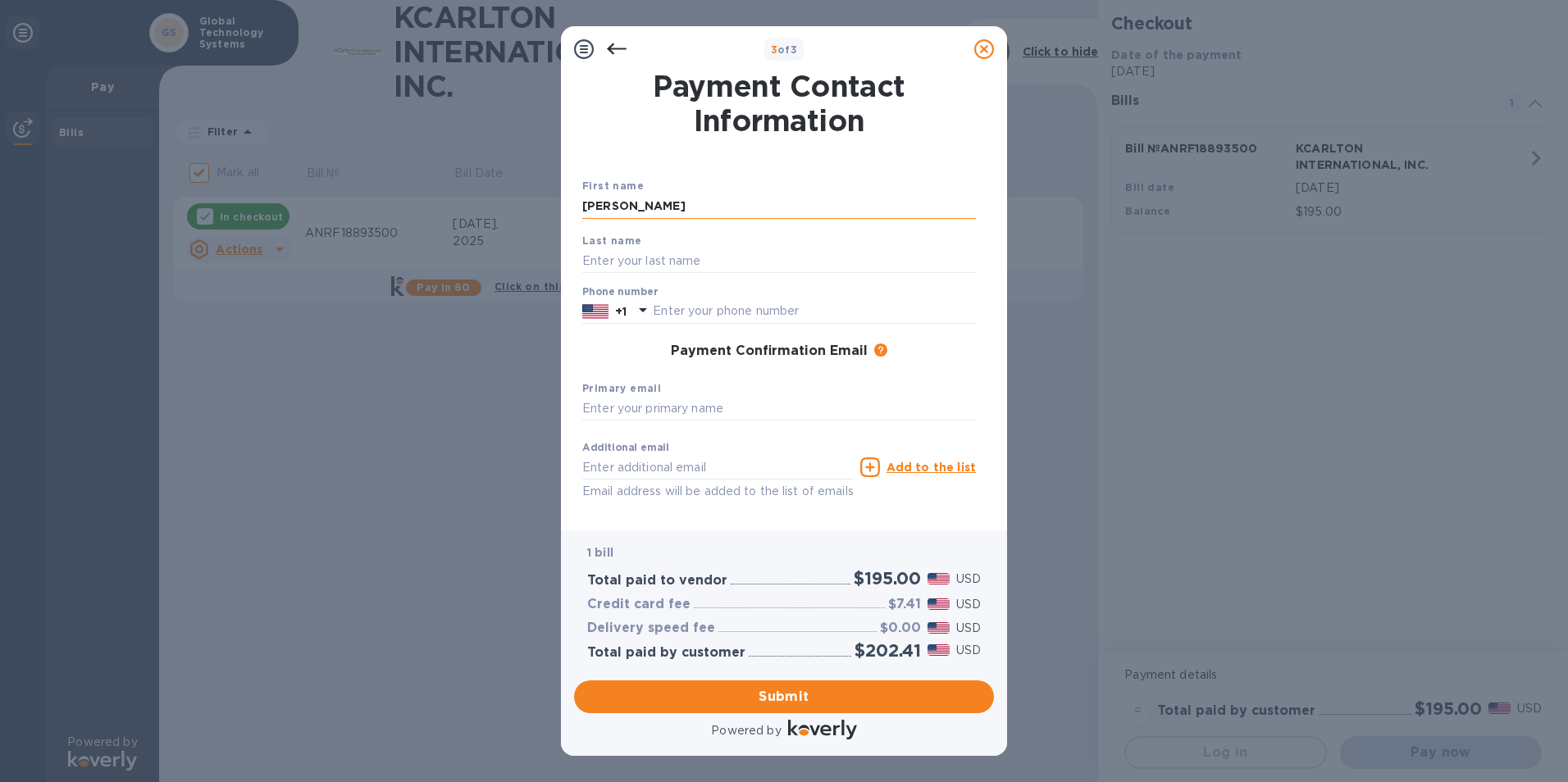 type on "[PERSON_NAME]" 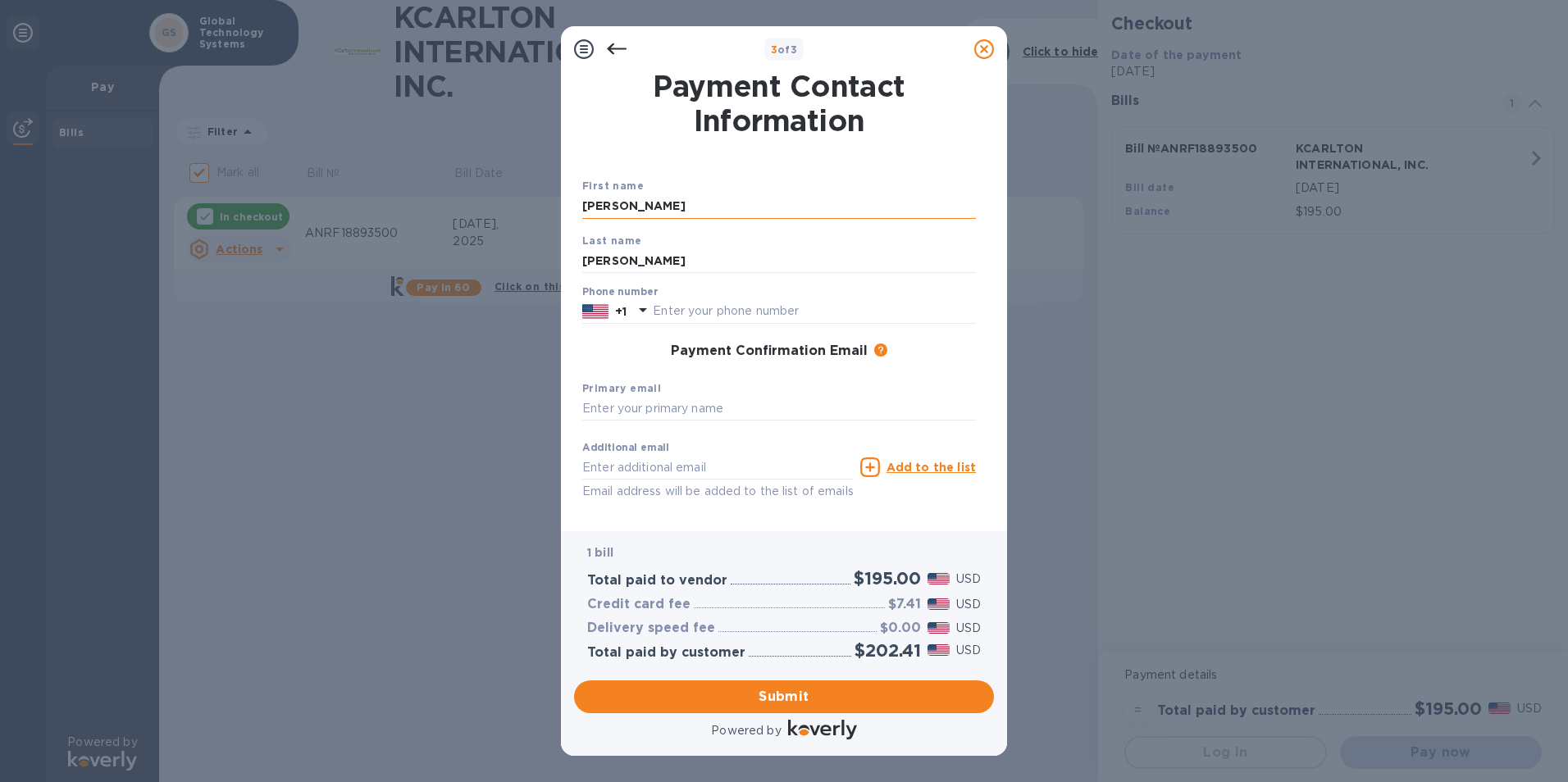 type on "[EMAIL_ADDRESS][DOMAIN_NAME]" 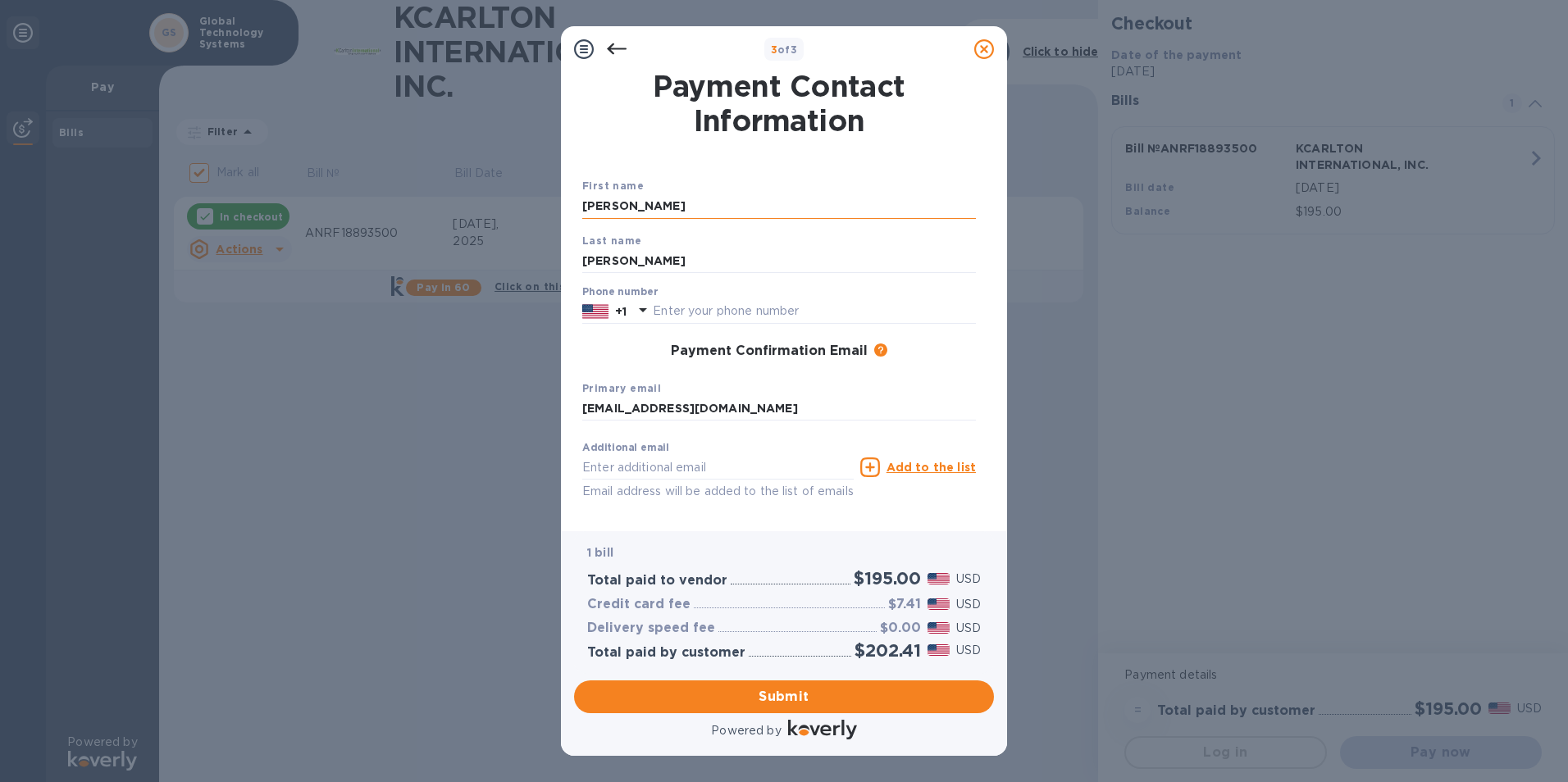 type on "[EMAIL_ADDRESS][DOMAIN_NAME]" 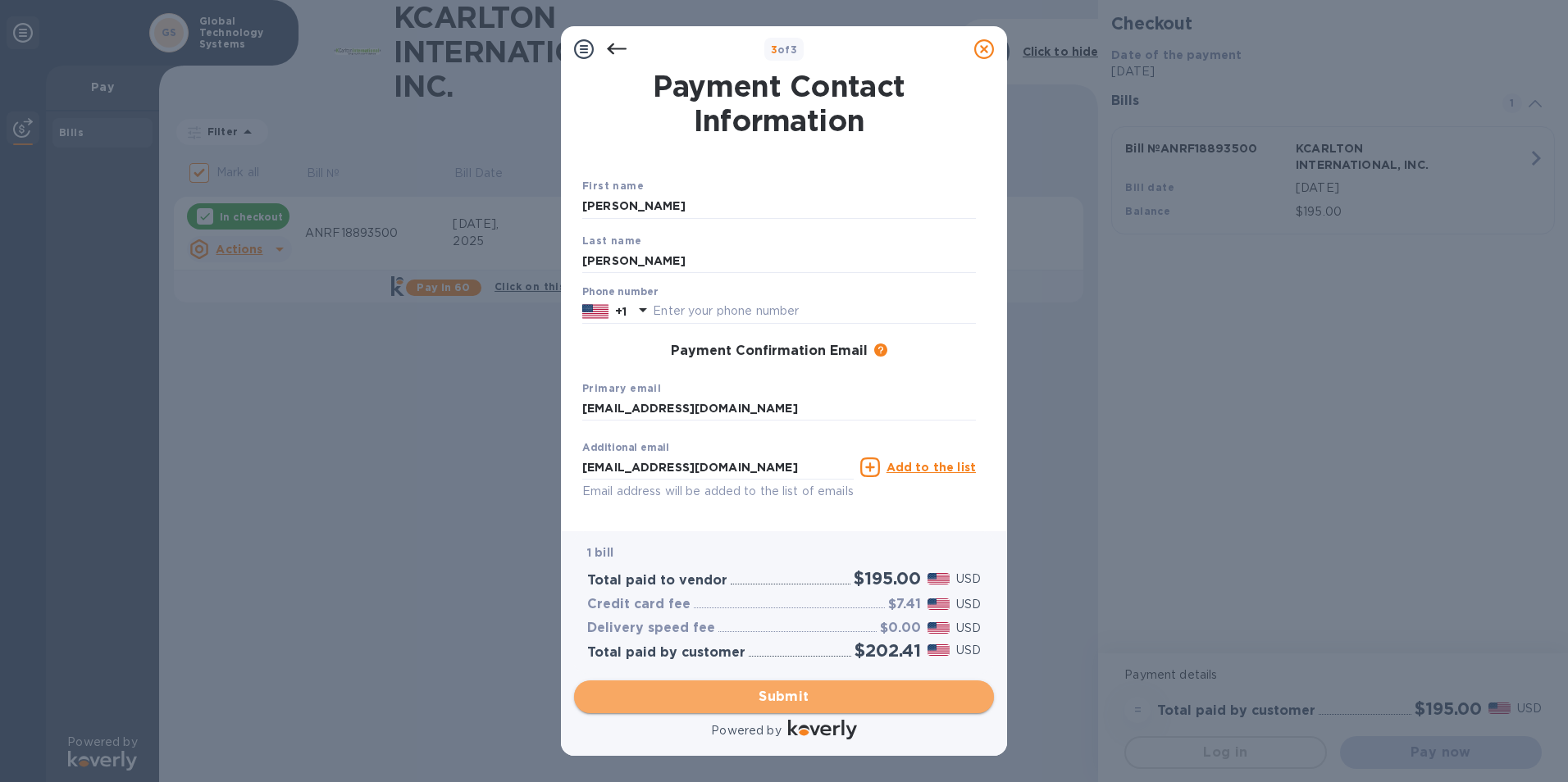 click on "Submit" at bounding box center (784, 697) 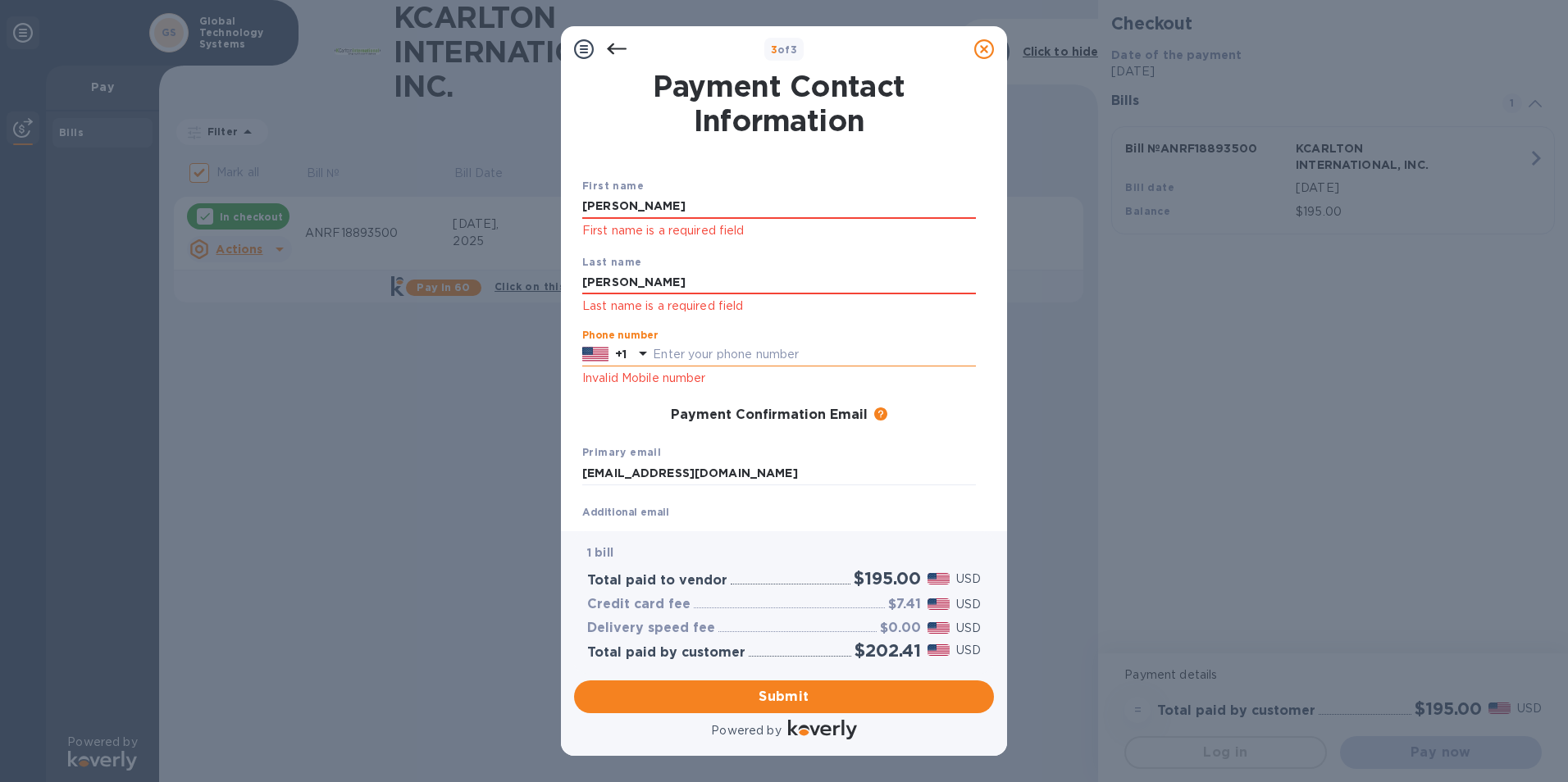 click at bounding box center [814, 355] 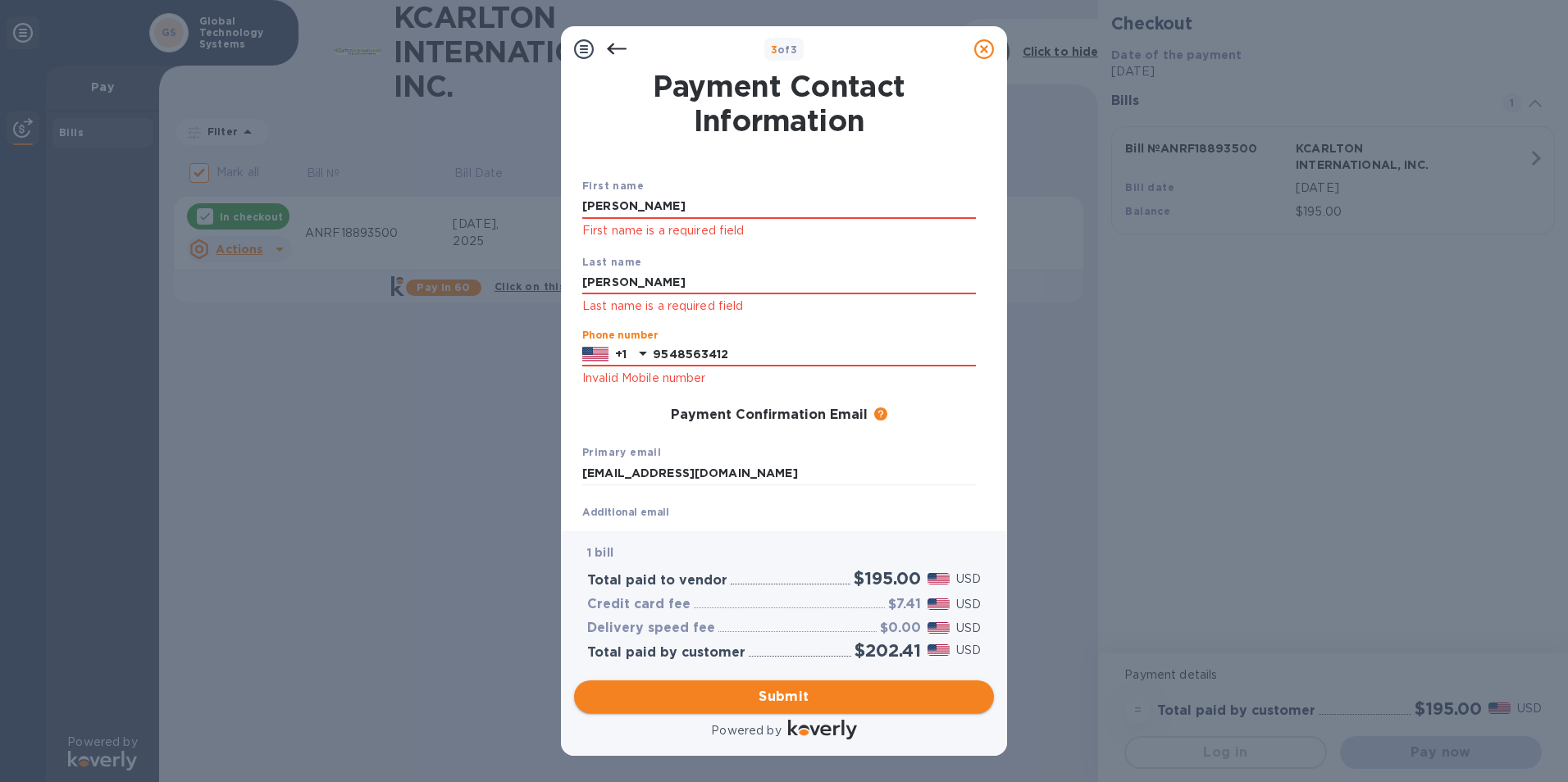type on "9548563412" 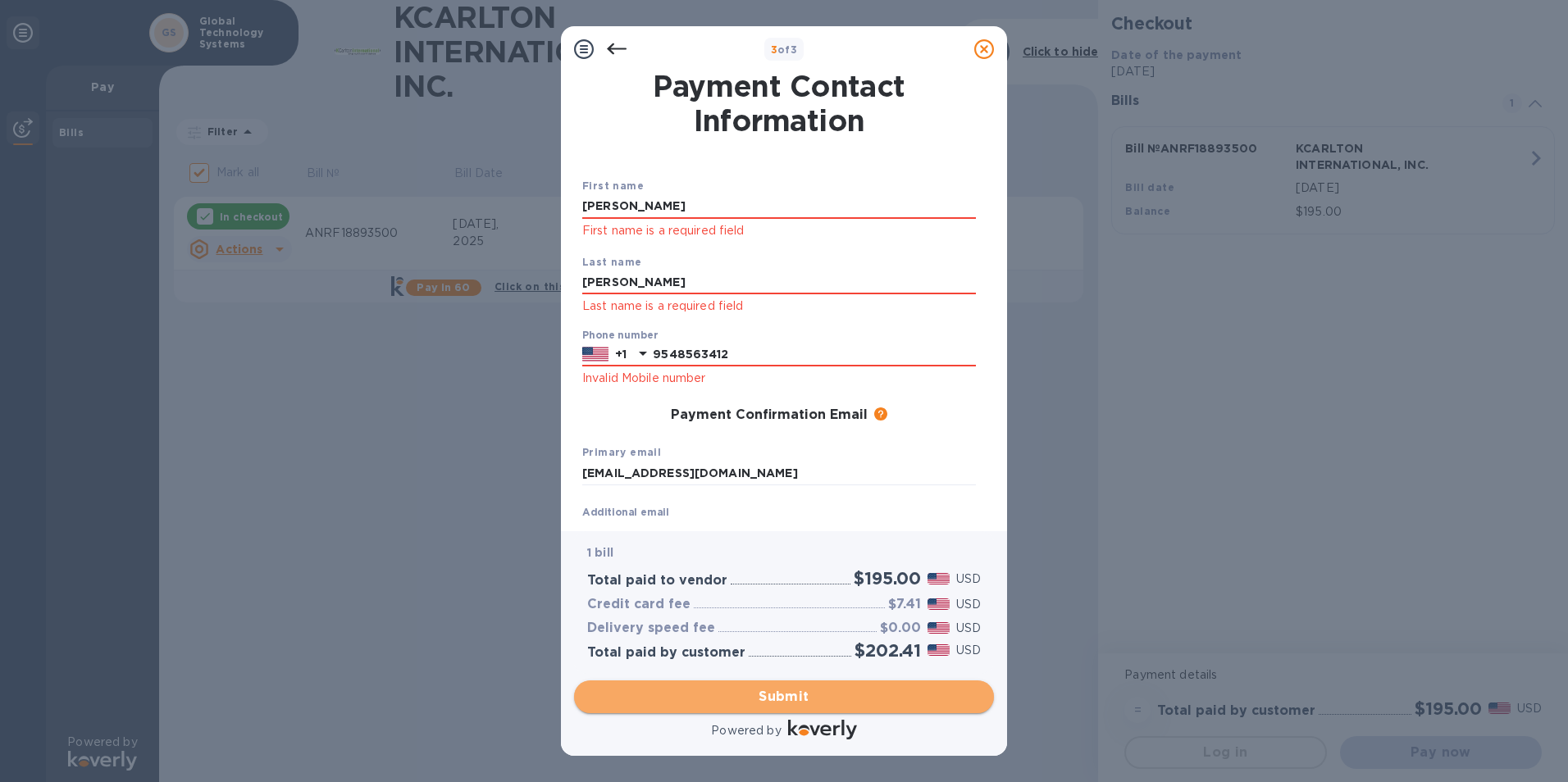 click on "Submit" at bounding box center [784, 697] 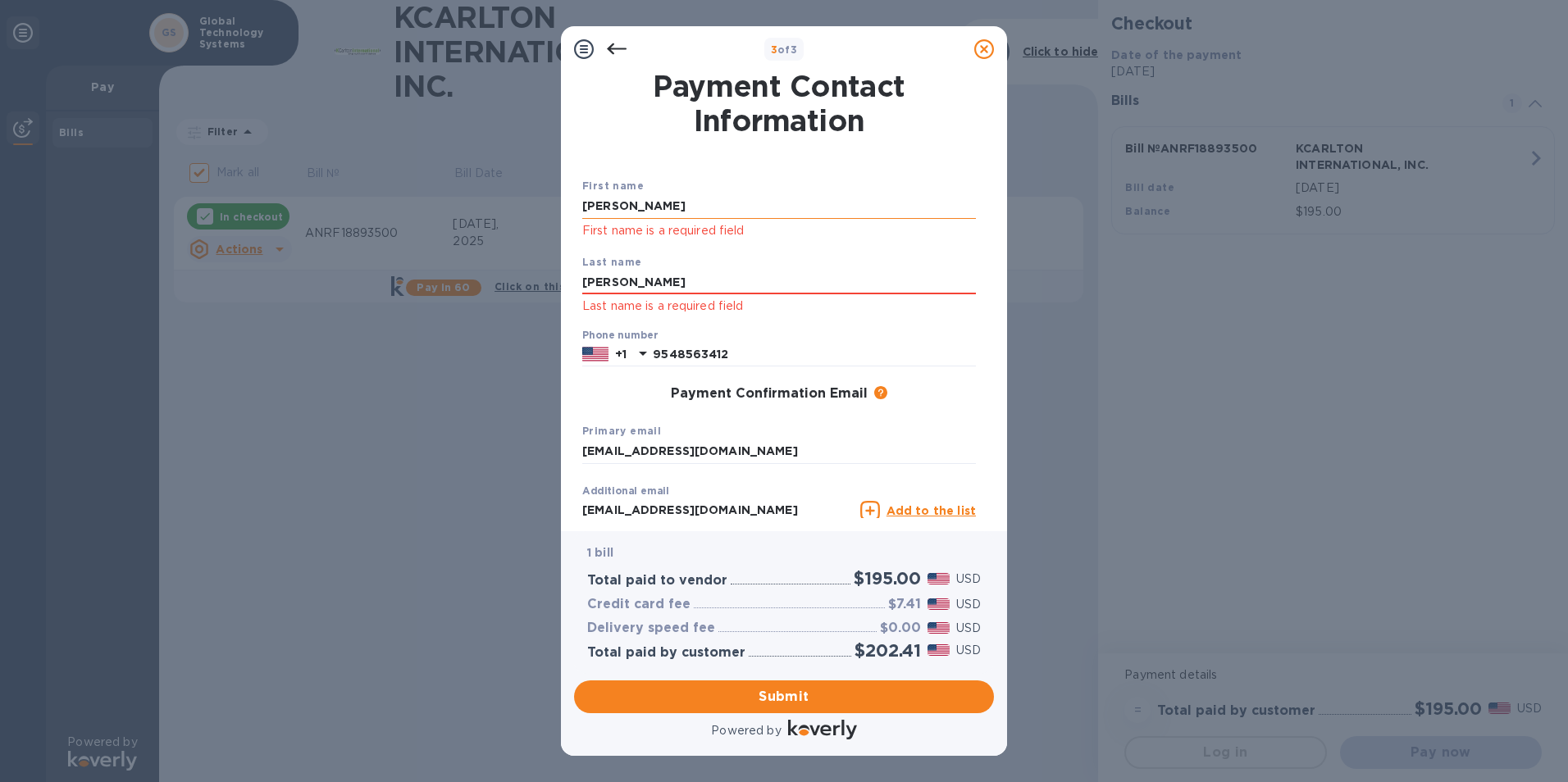 click on "[PERSON_NAME]" at bounding box center (779, 207) 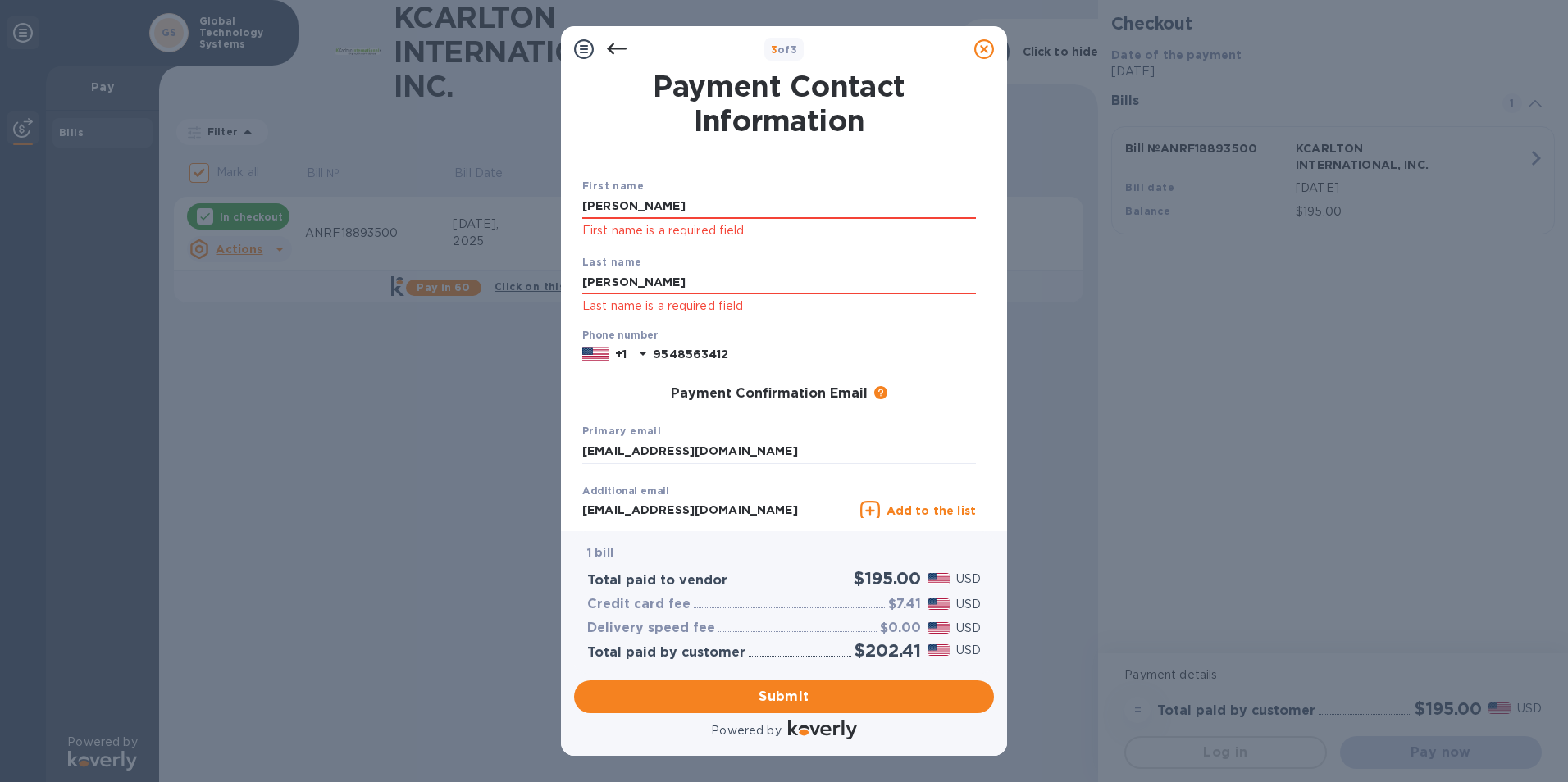 click on "First name [PERSON_NAME] First name is a required field Last name [PERSON_NAME] Last name is a required field Phone number [PHONE_NUMBER] Payment Confirmation Email The added email addresses will be used to send the payment confirmation. Primary email [EMAIL_ADDRESS][DOMAIN_NAME] Additional email [EMAIL_ADDRESS][DOMAIN_NAME] Email address will be added to the list of emails Add to the list Added additional emails Submit" at bounding box center (779, 362) 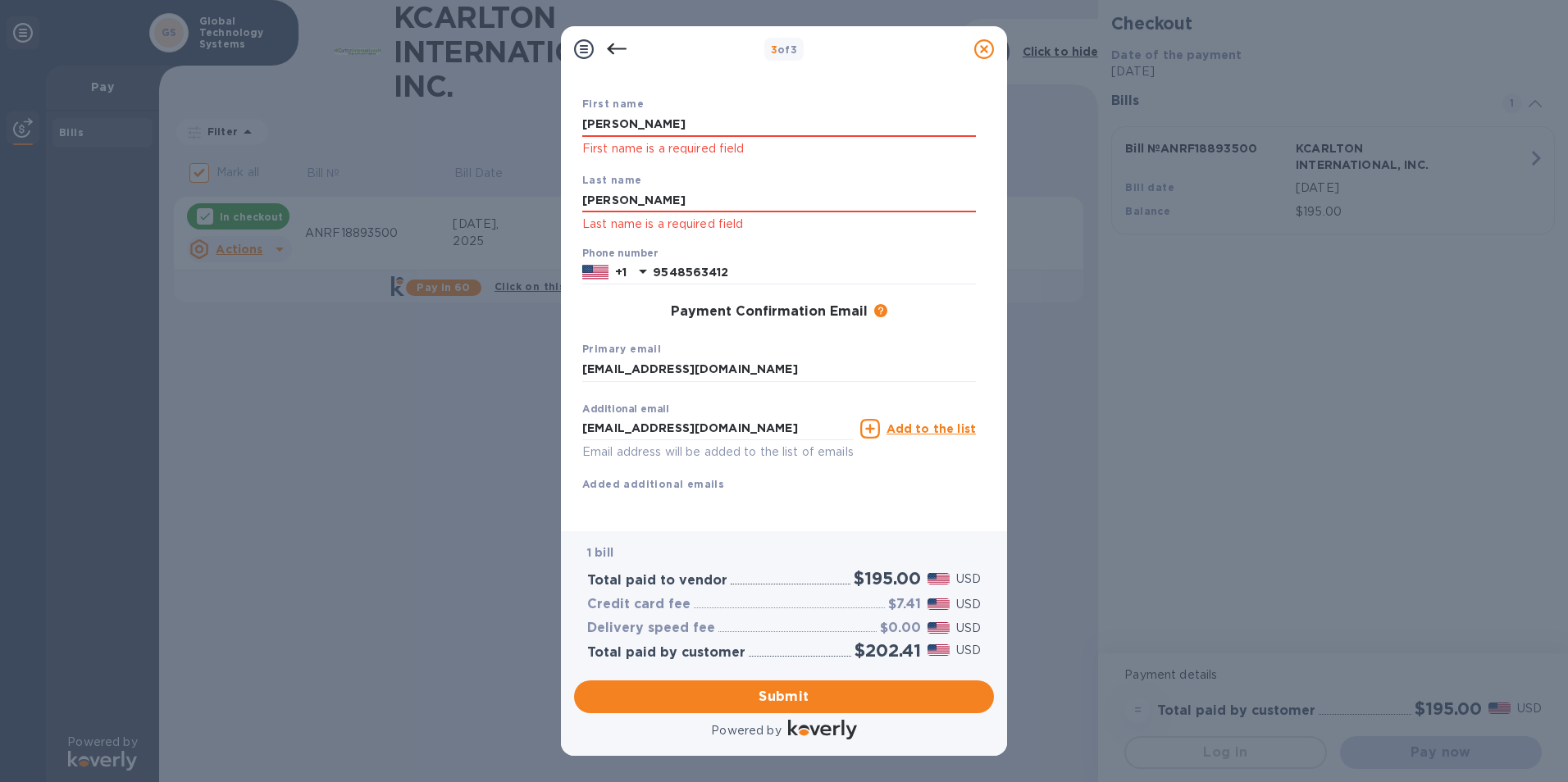 scroll, scrollTop: 102, scrollLeft: 0, axis: vertical 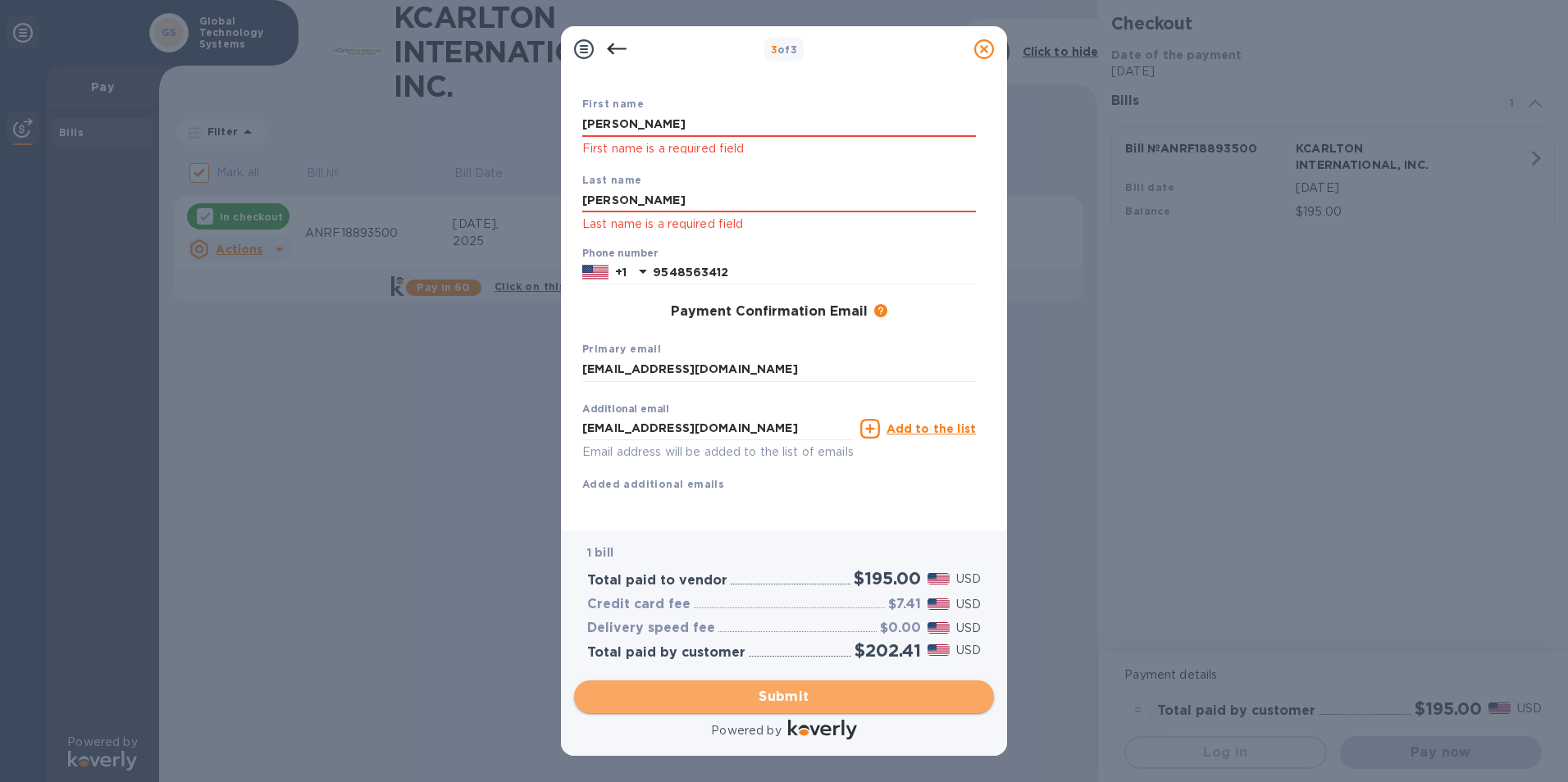 click on "Submit" at bounding box center [784, 697] 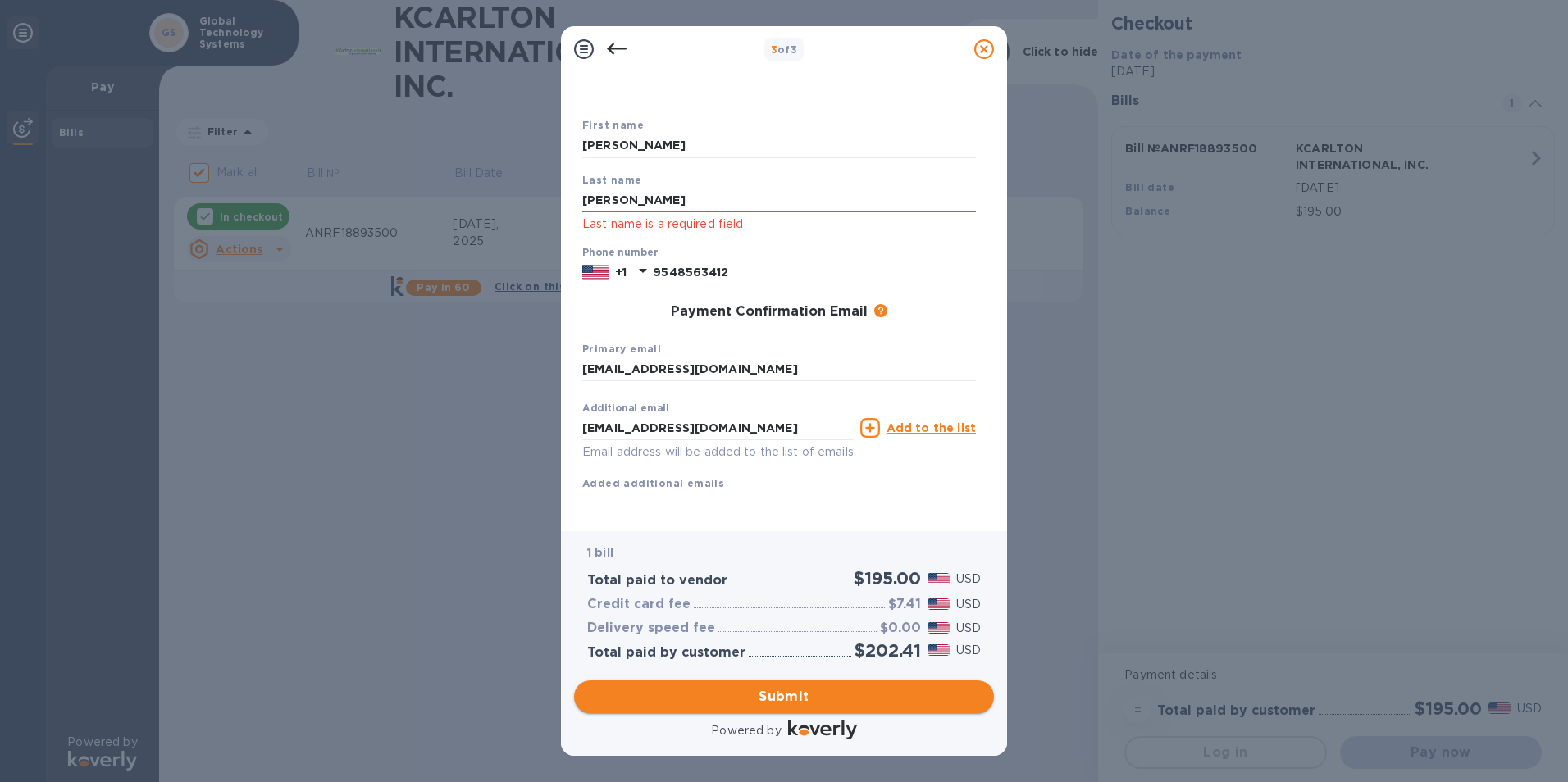 scroll, scrollTop: 80, scrollLeft: 0, axis: vertical 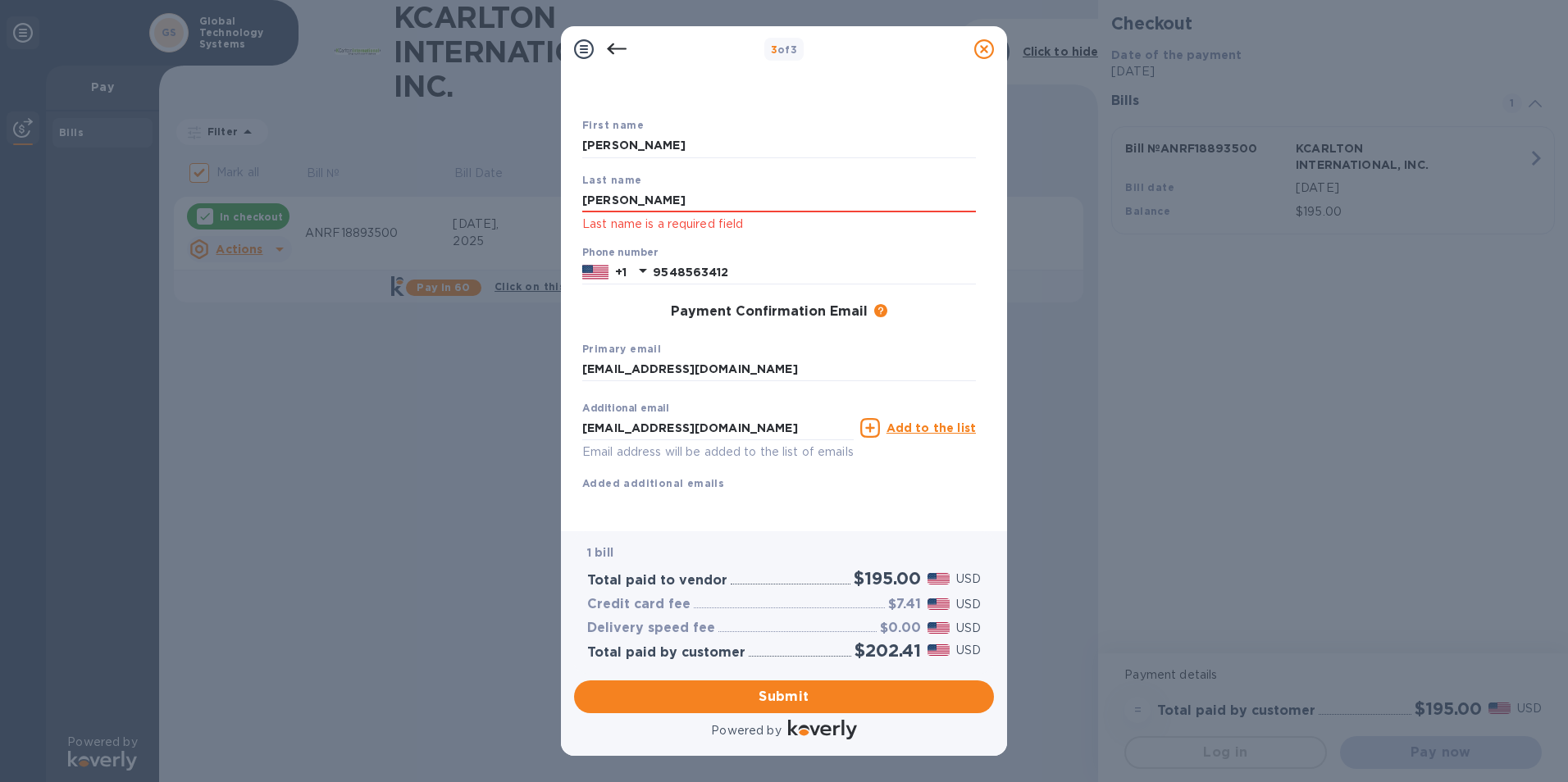 click on "Last name" at bounding box center (612, 180) 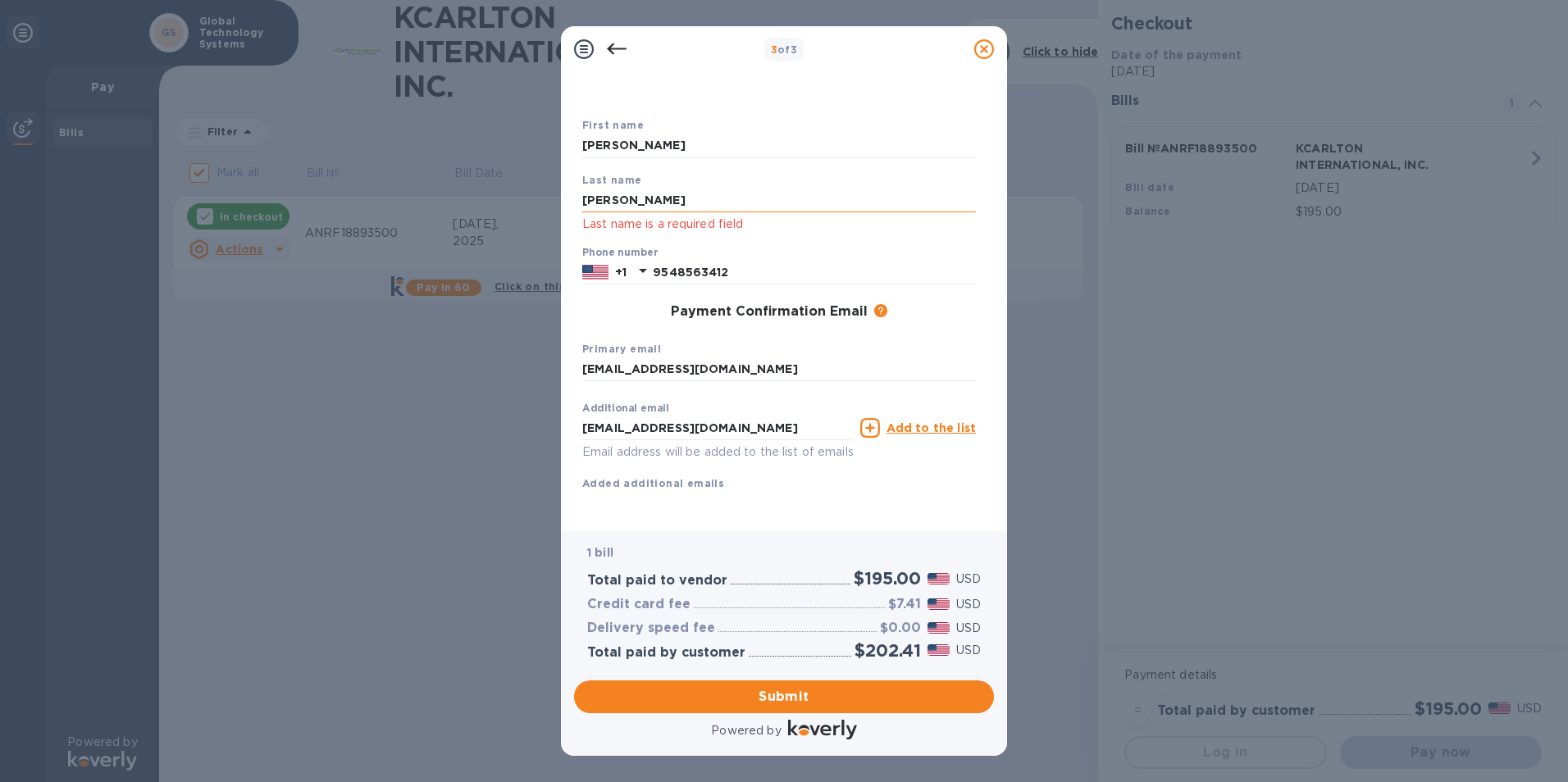 click on "[PERSON_NAME]" at bounding box center [779, 200] 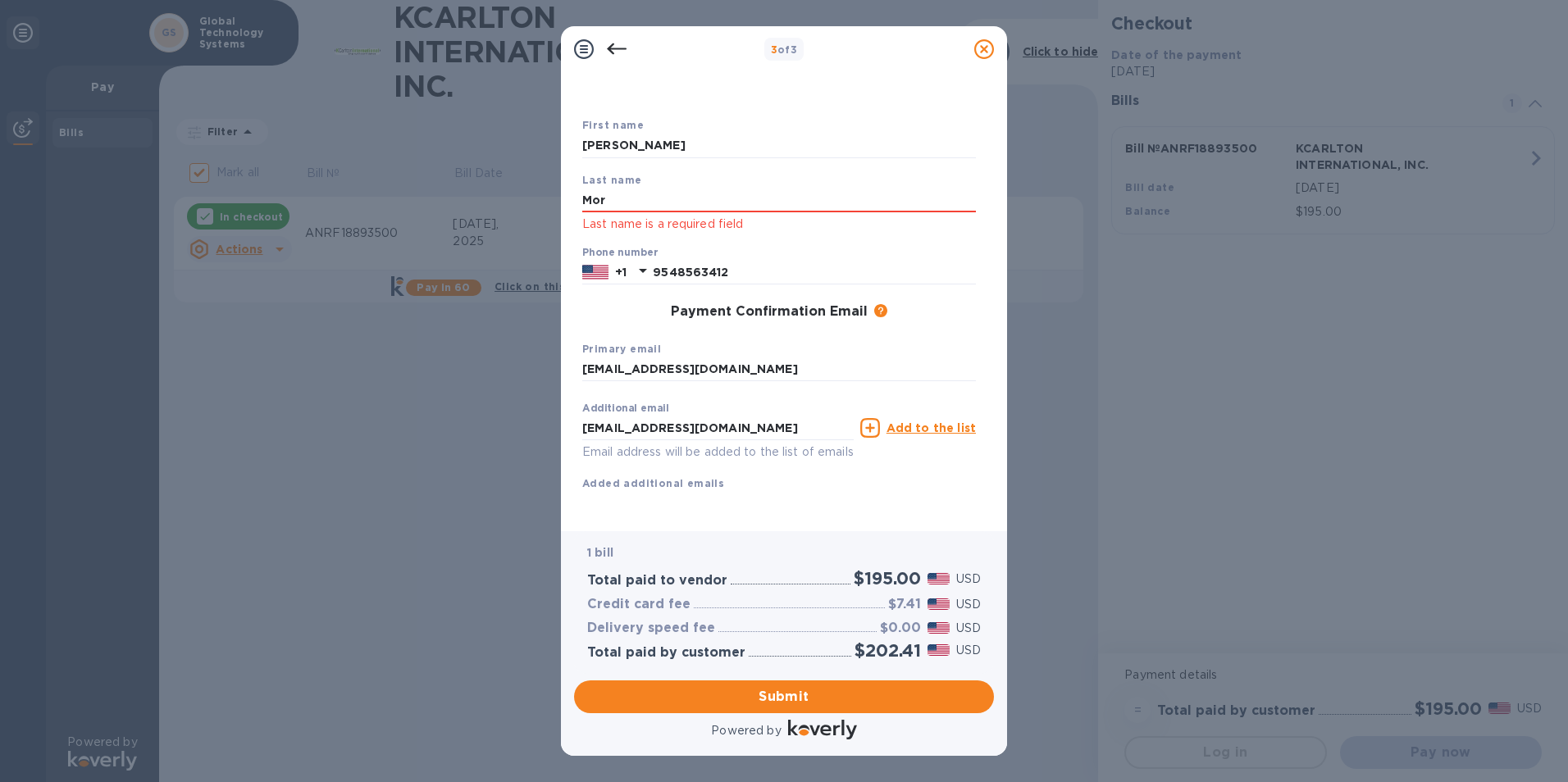 type on "[PERSON_NAME]" 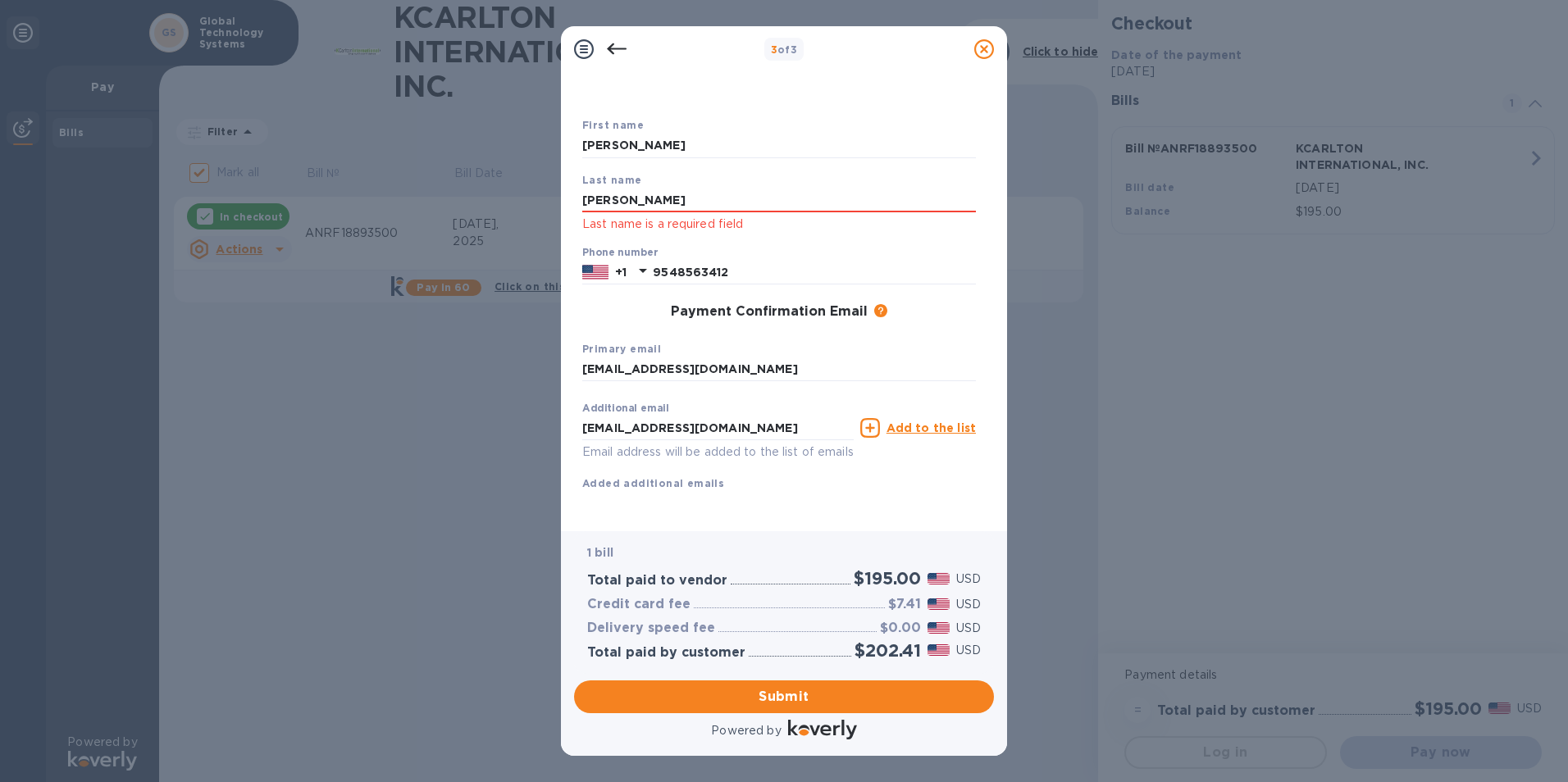 click on "First name" at bounding box center [613, 125] 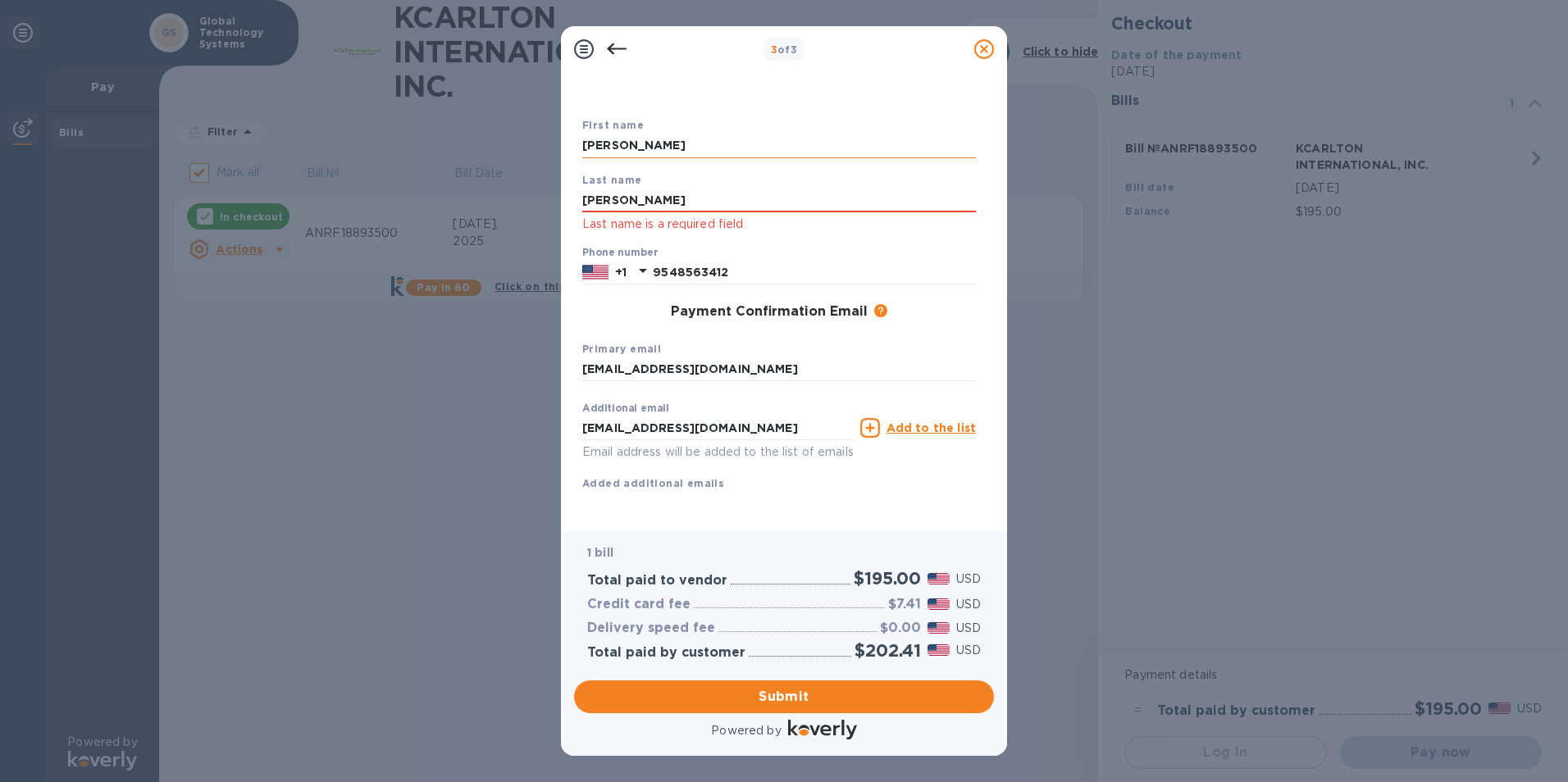 click on "[PERSON_NAME]" at bounding box center [779, 146] 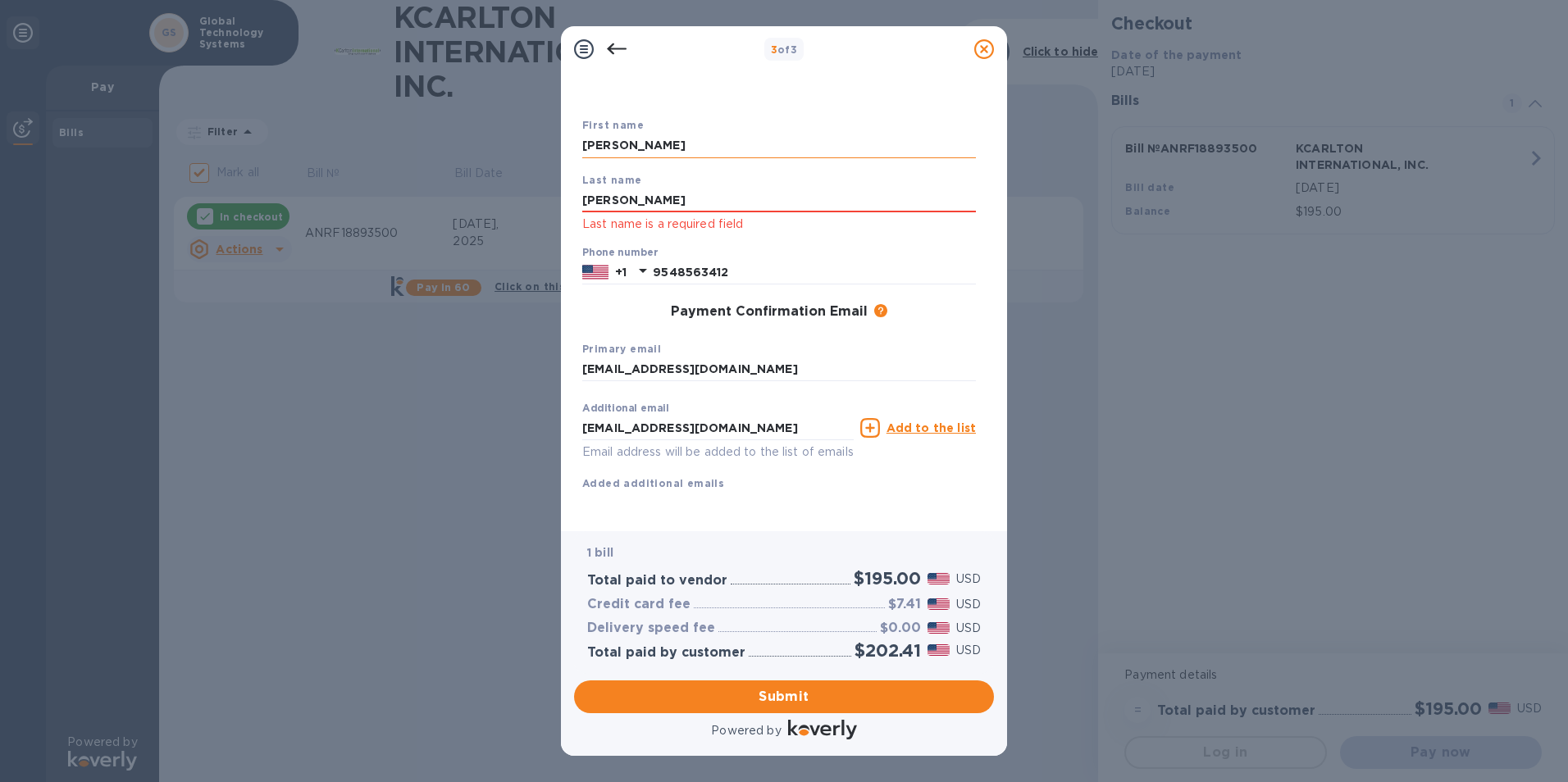 type on "J" 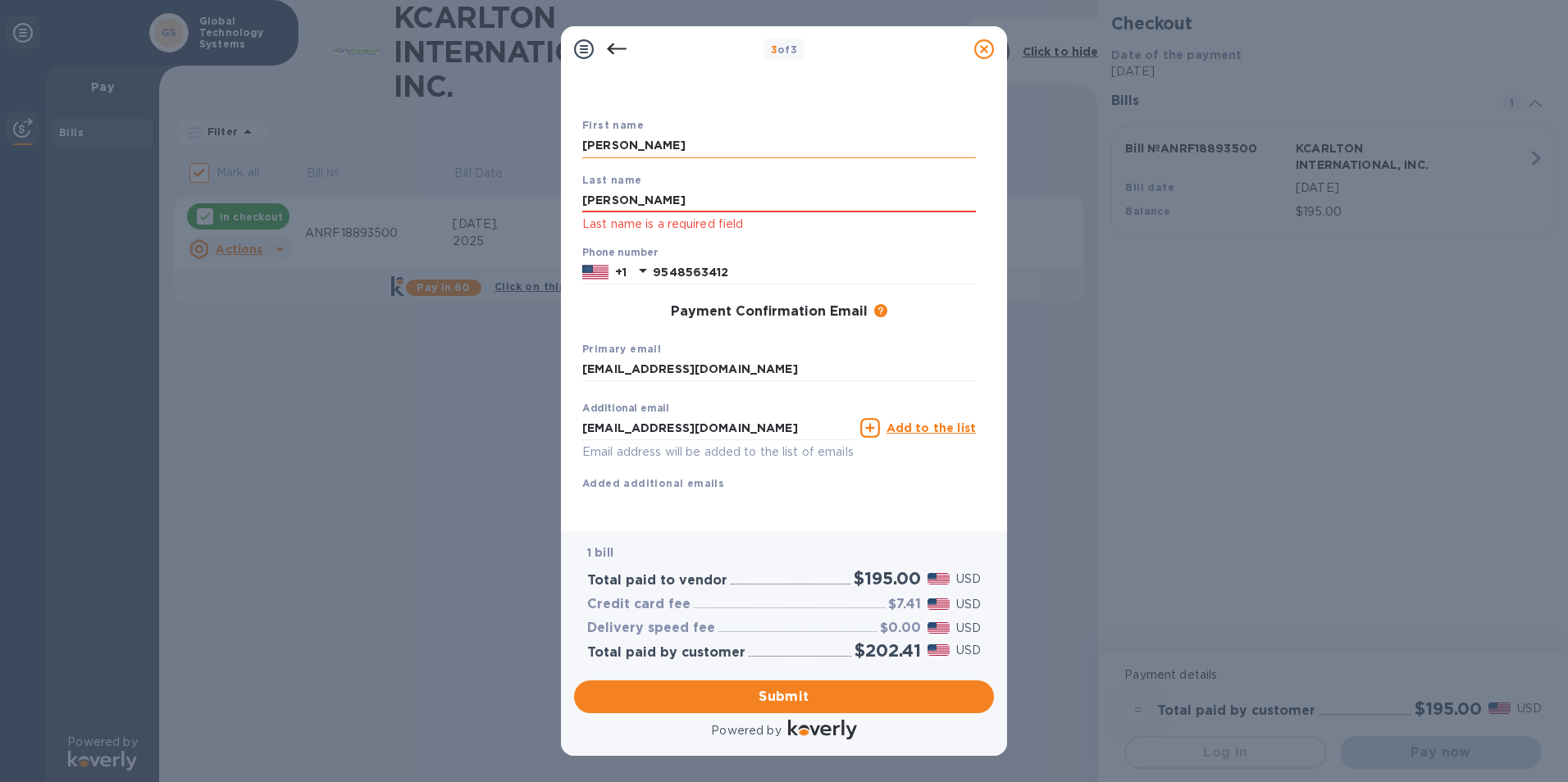type on "[PERSON_NAME]" 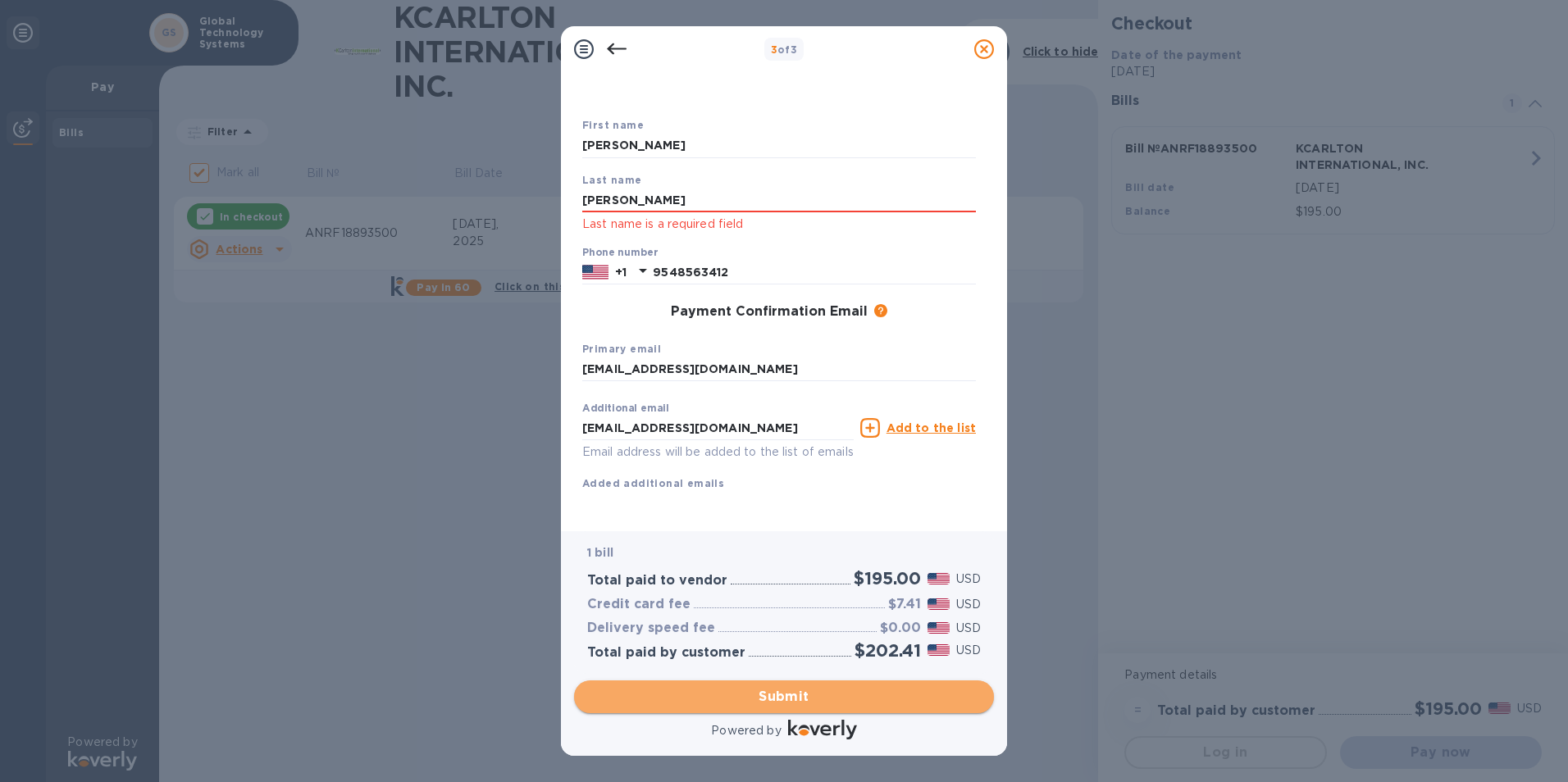 click on "Submit" at bounding box center [784, 697] 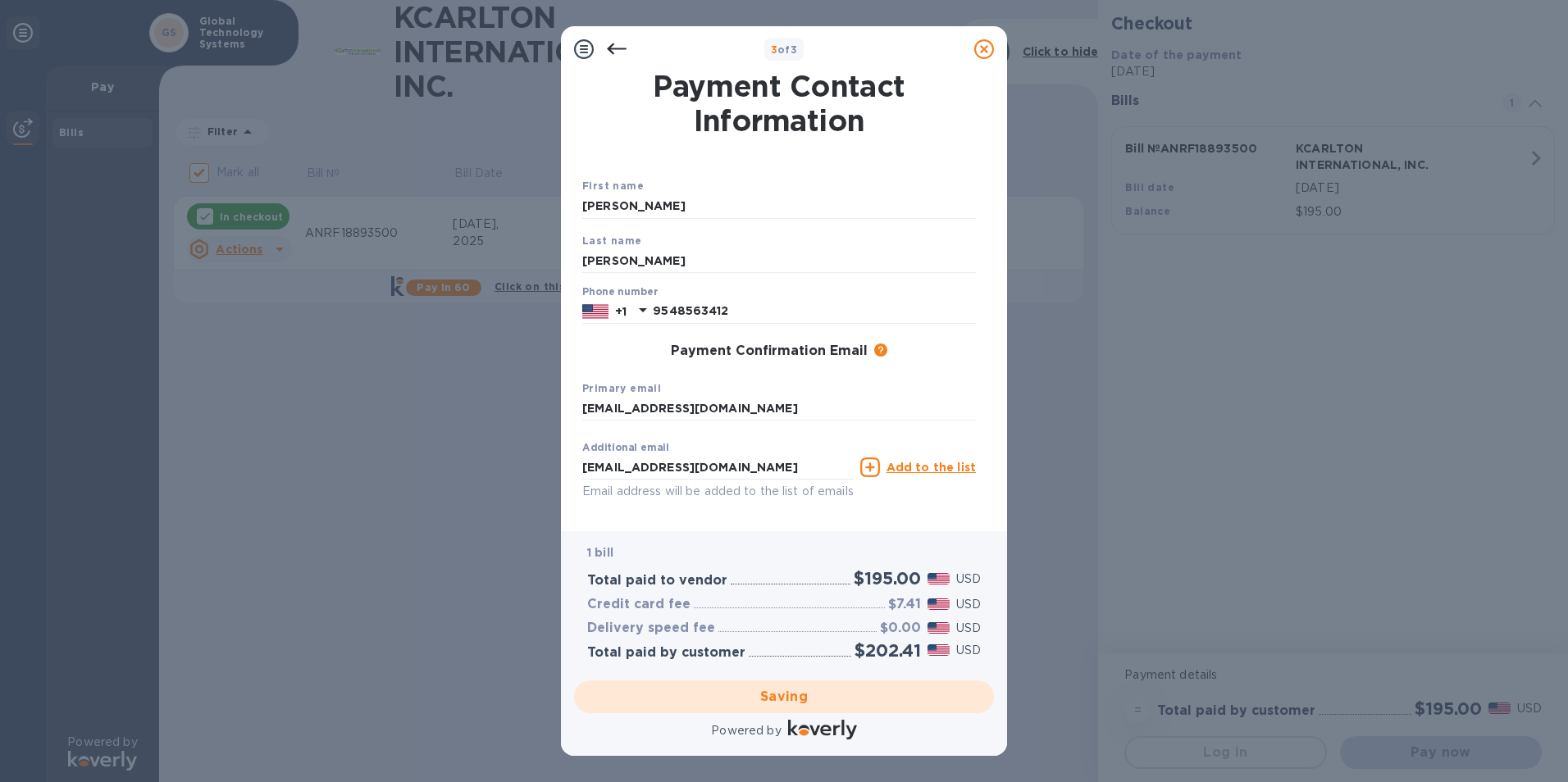 scroll, scrollTop: 58, scrollLeft: 0, axis: vertical 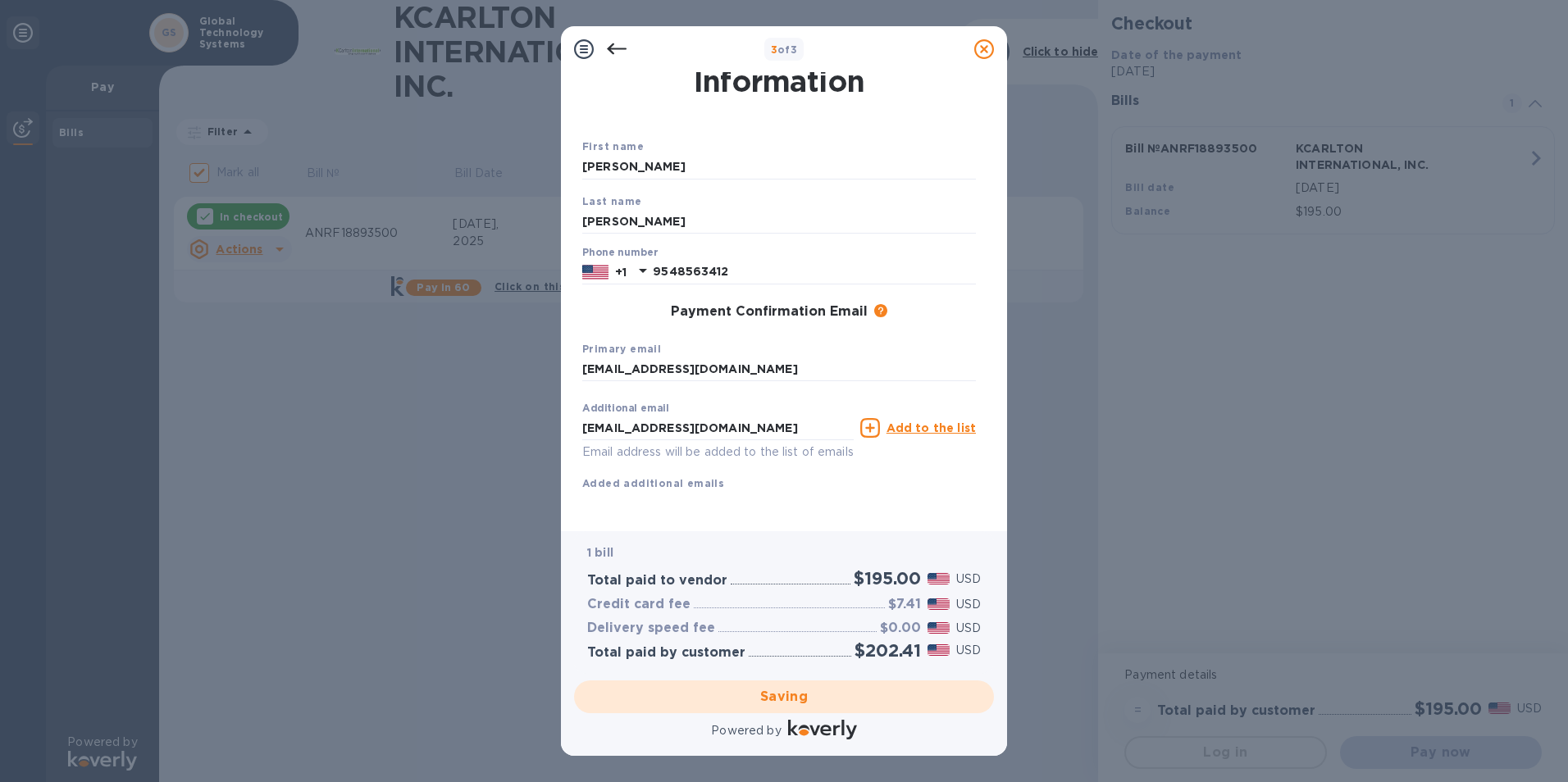 click on "Saving" at bounding box center [784, 697] 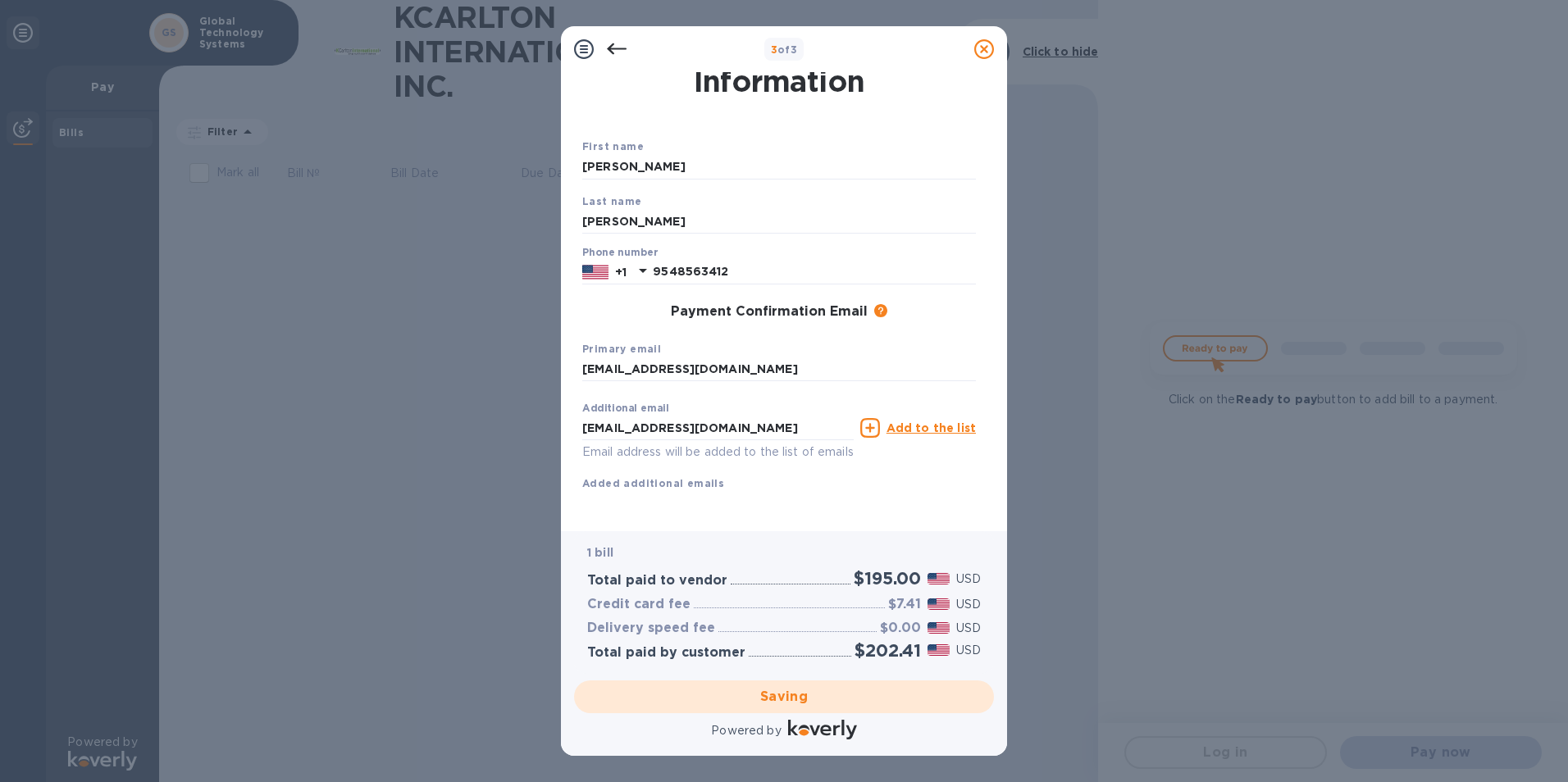 scroll, scrollTop: 0, scrollLeft: 0, axis: both 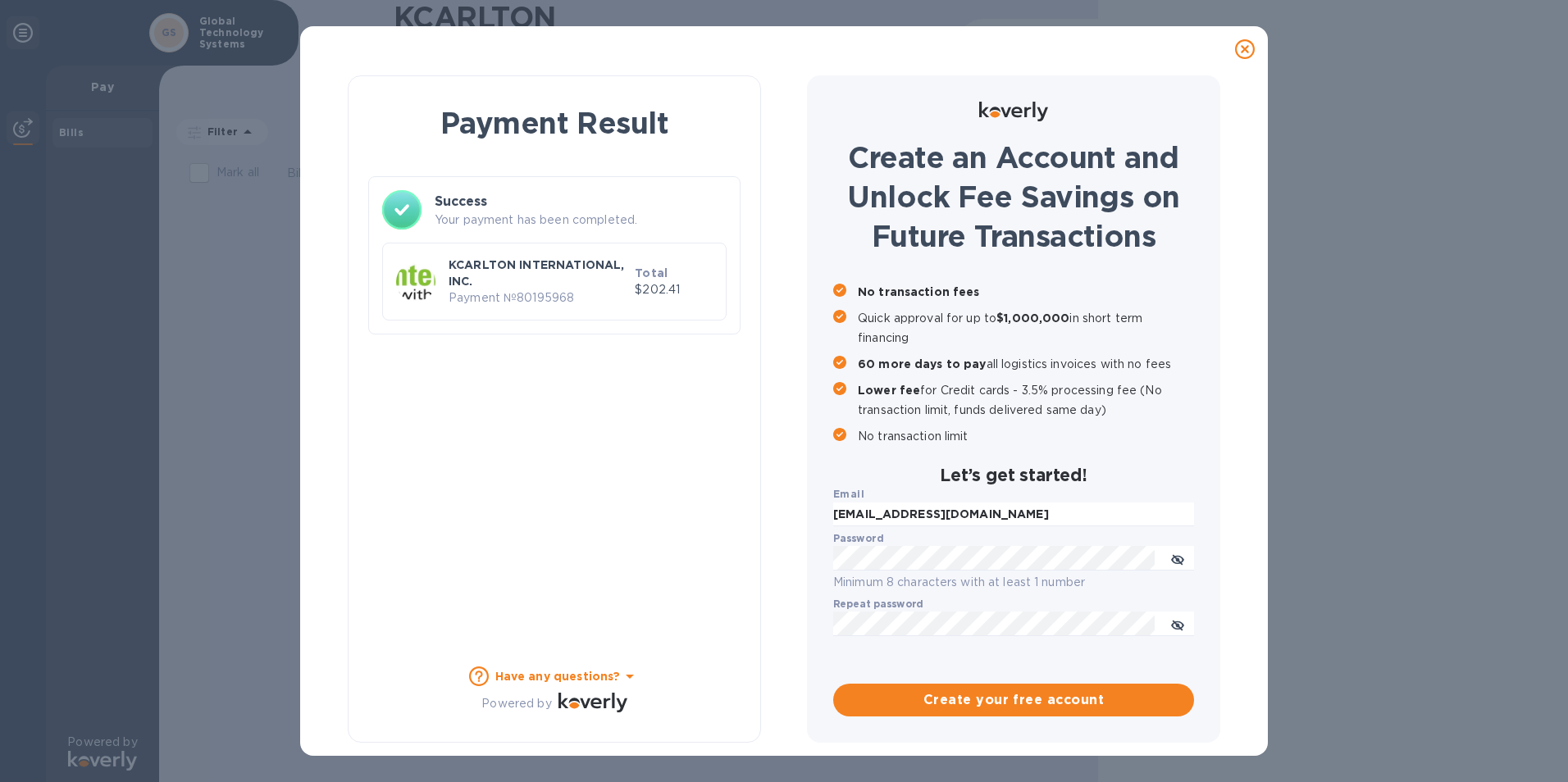 click on "KCARLTON INTERNATIONAL, INC." at bounding box center (538, 273) 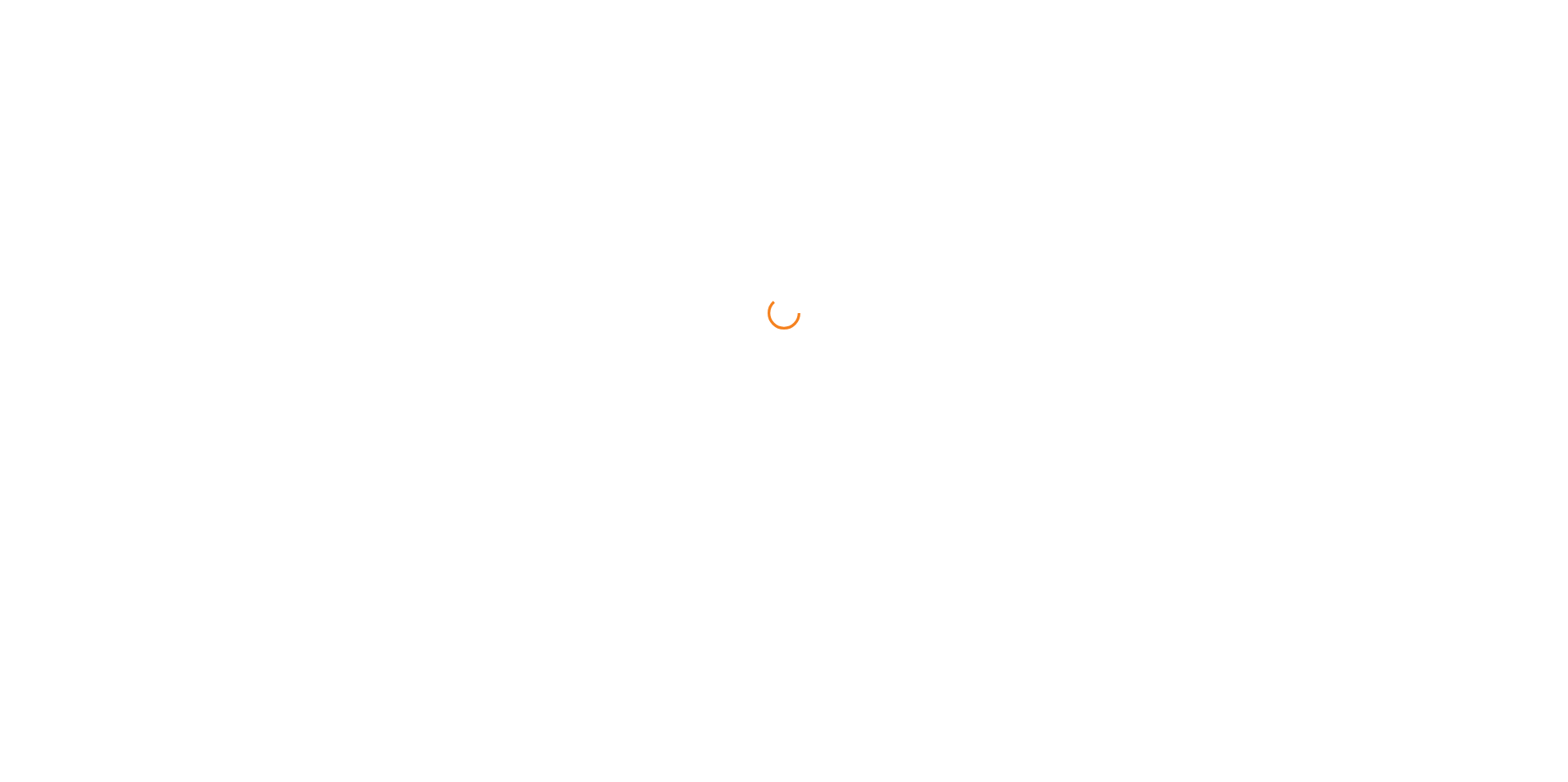 scroll, scrollTop: 0, scrollLeft: 0, axis: both 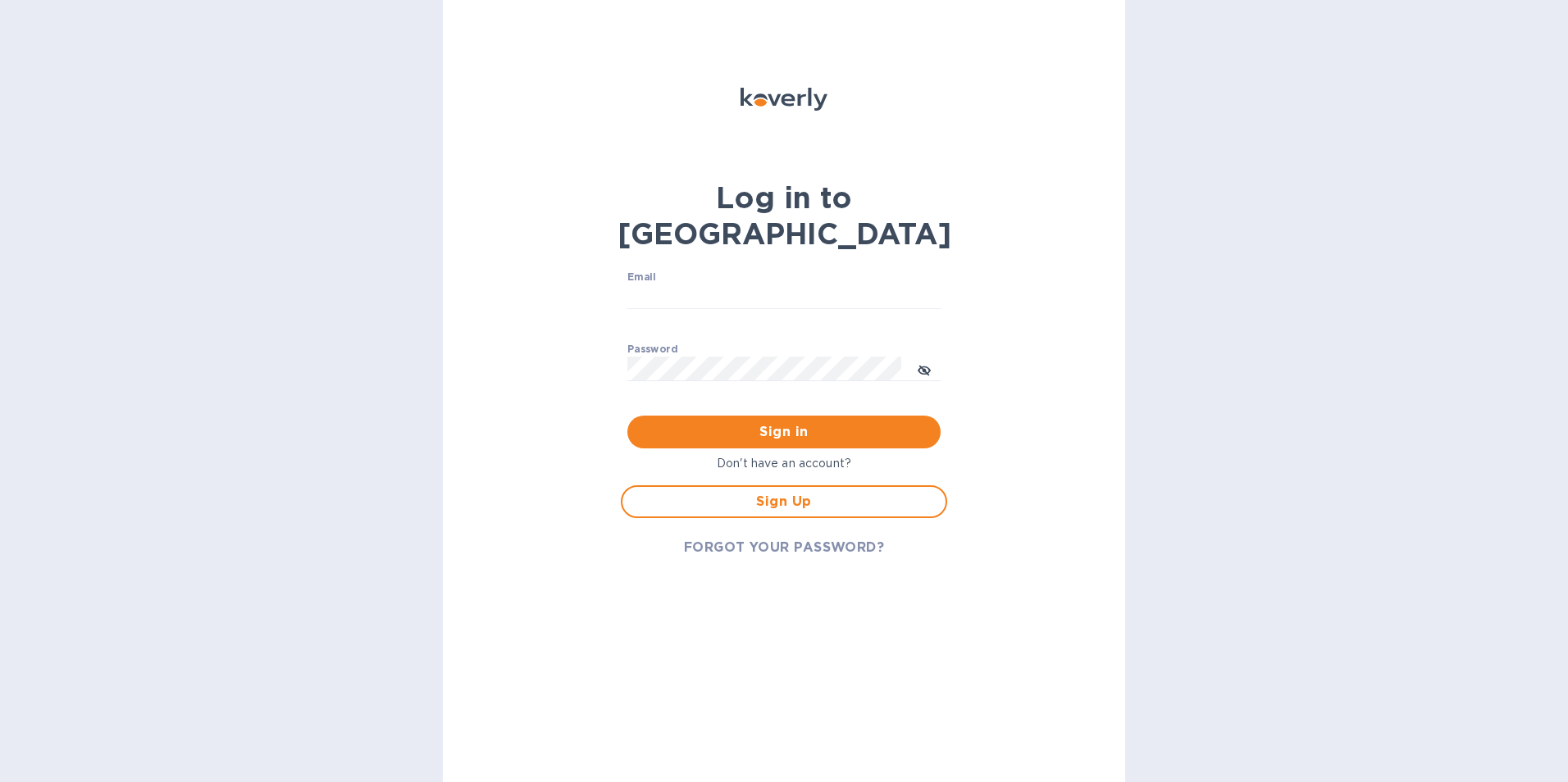 click on "Log in to Koverly Email ​ Password ​ Sign in Don't have an account? Sign Up FORGOT YOUR PASSWORD?" at bounding box center (784, 391) 